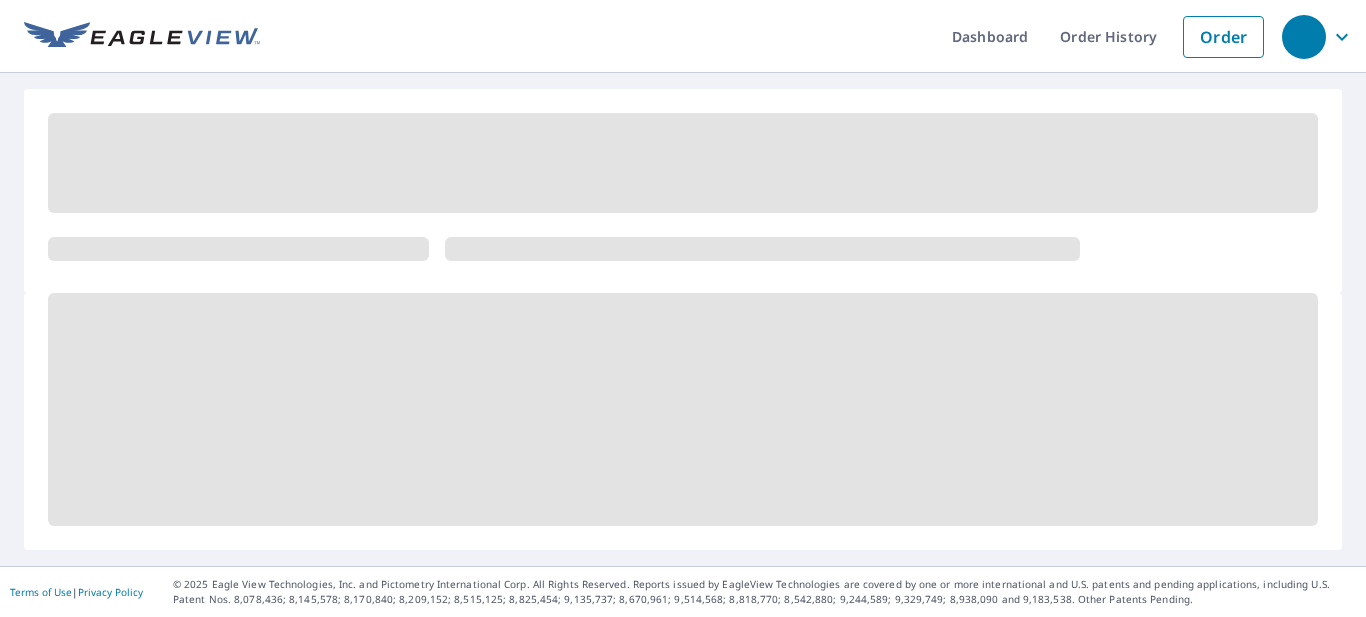scroll, scrollTop: 0, scrollLeft: 0, axis: both 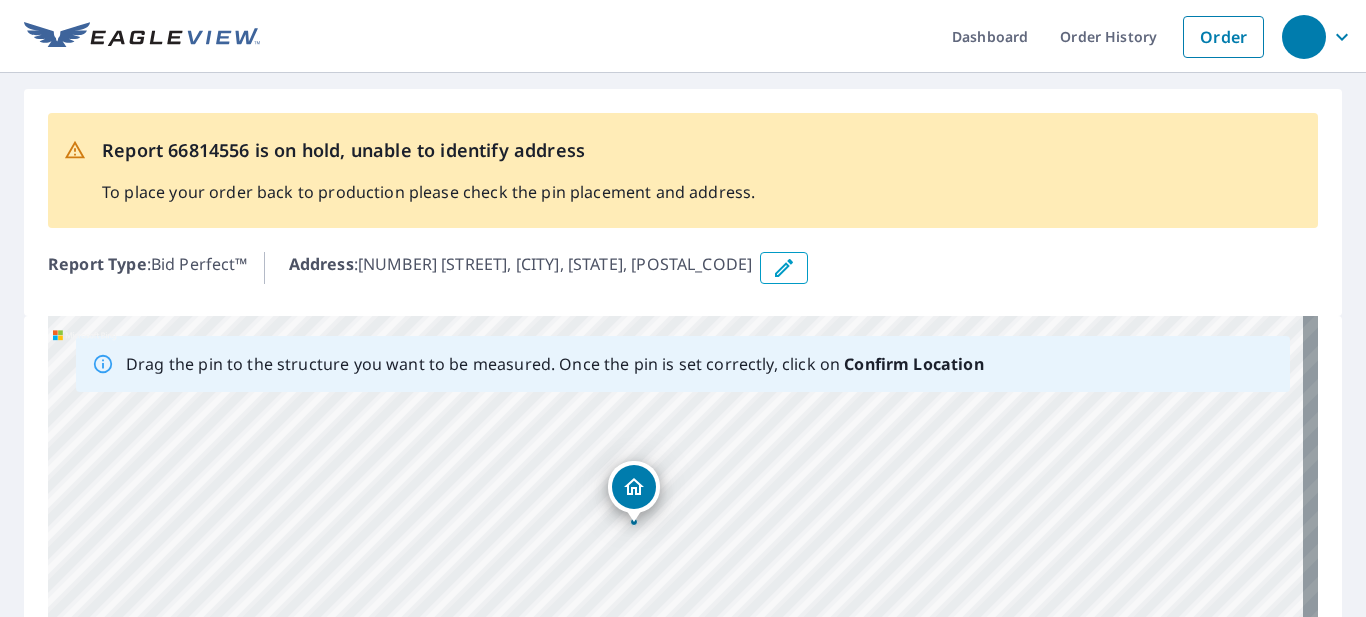 drag, startPoint x: 848, startPoint y: 443, endPoint x: 872, endPoint y: 456, distance: 27.294687 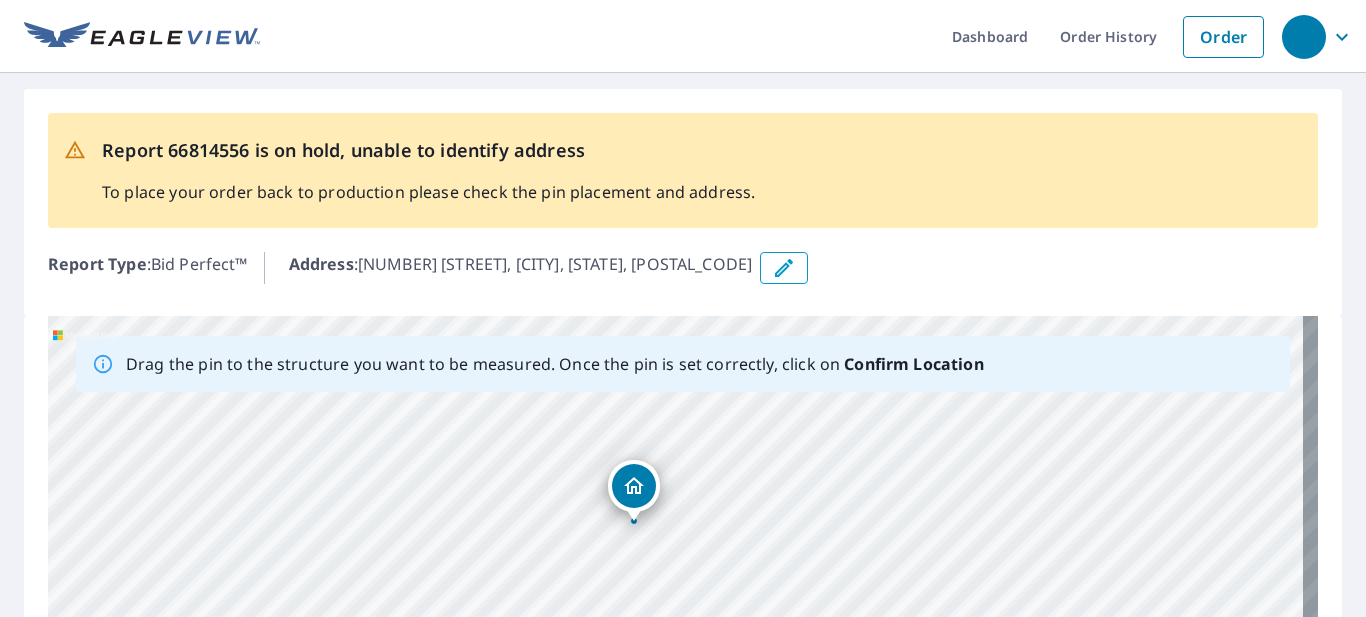 click on "[NUMBER] [STREET], [CITY], [STATE] [POSTAL_CODE]" at bounding box center (683, 629) 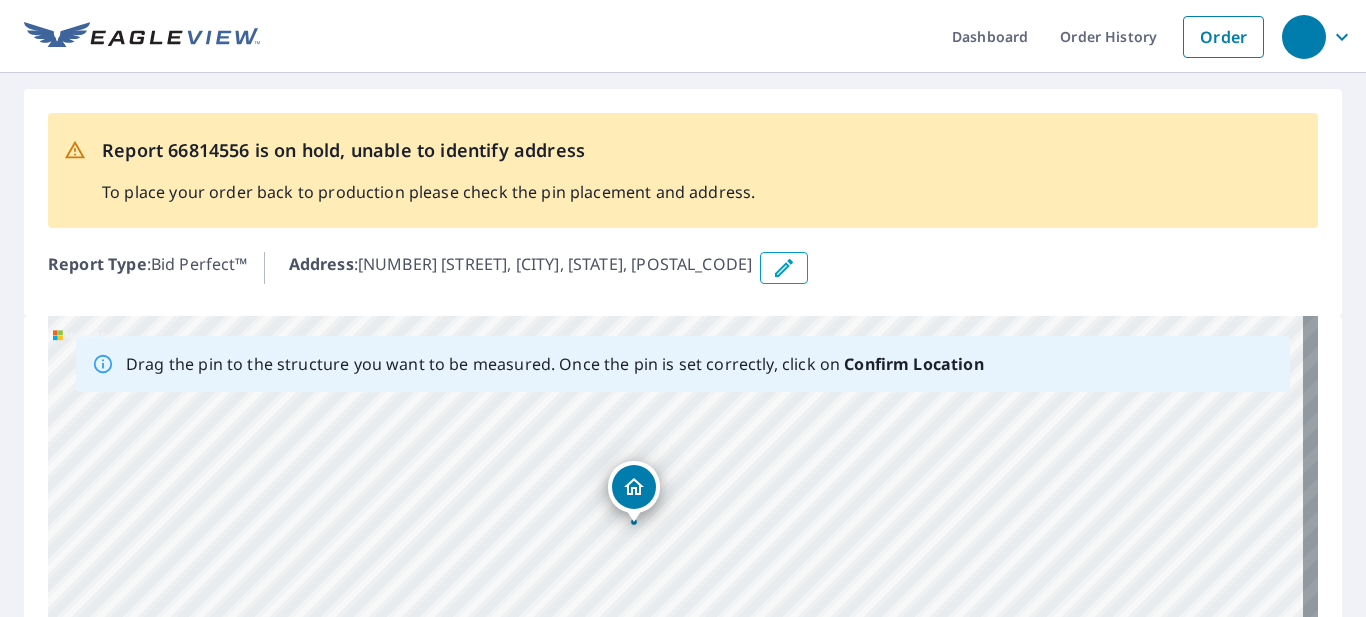 click on "[NUMBER] [STREET], [CITY], [STATE] [POSTAL_CODE]" at bounding box center (683, 629) 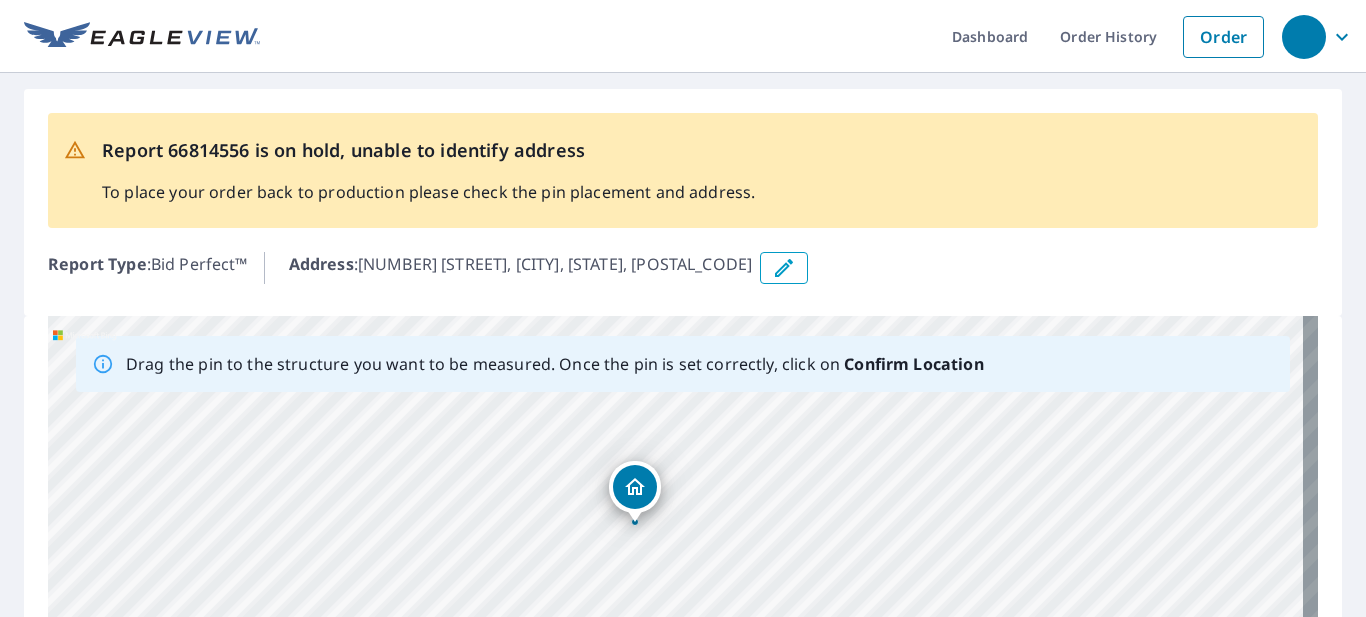 click on "[NUMBER] [STREET], [CITY], [STATE] [POSTAL_CODE]" at bounding box center [683, 629] 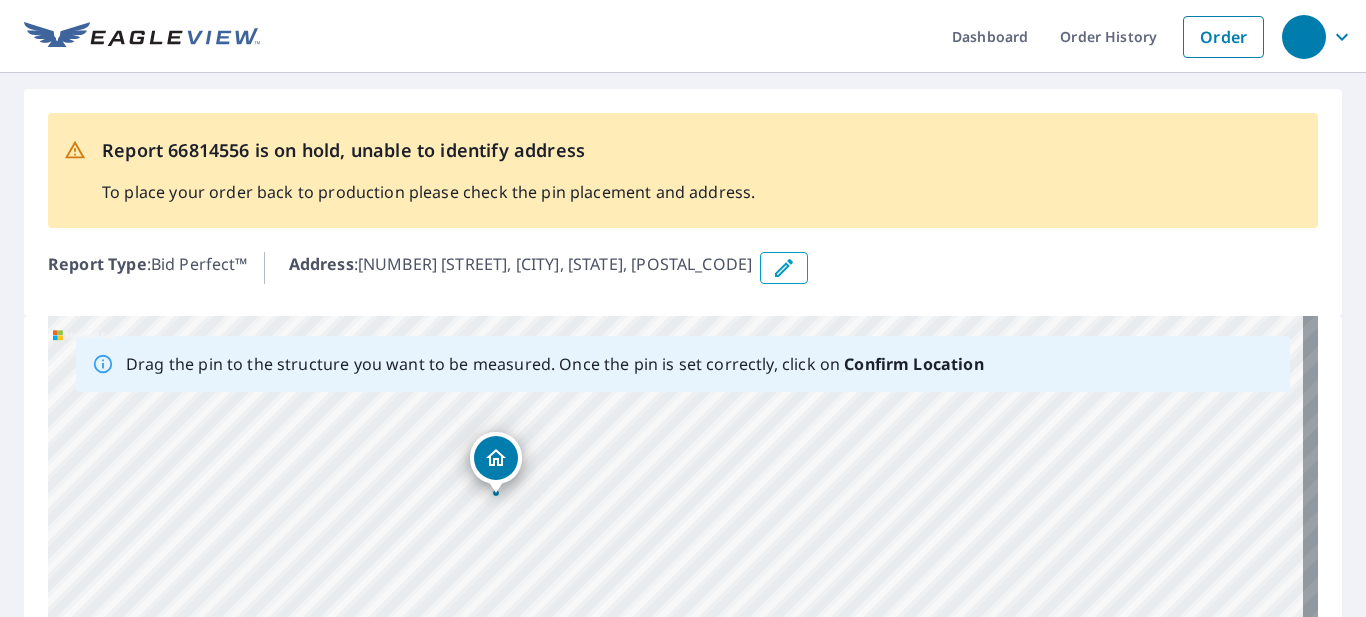 drag, startPoint x: 635, startPoint y: 490, endPoint x: 494, endPoint y: 461, distance: 143.95139 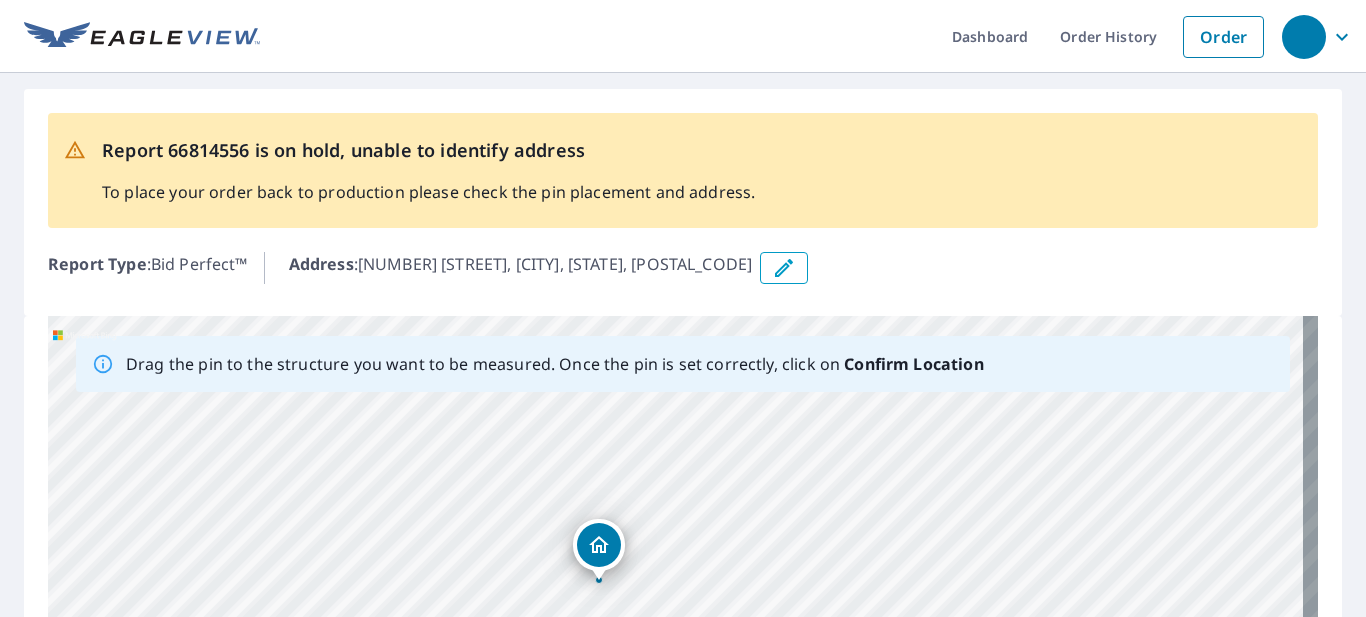drag, startPoint x: 592, startPoint y: 514, endPoint x: 603, endPoint y: 553, distance: 40.5216 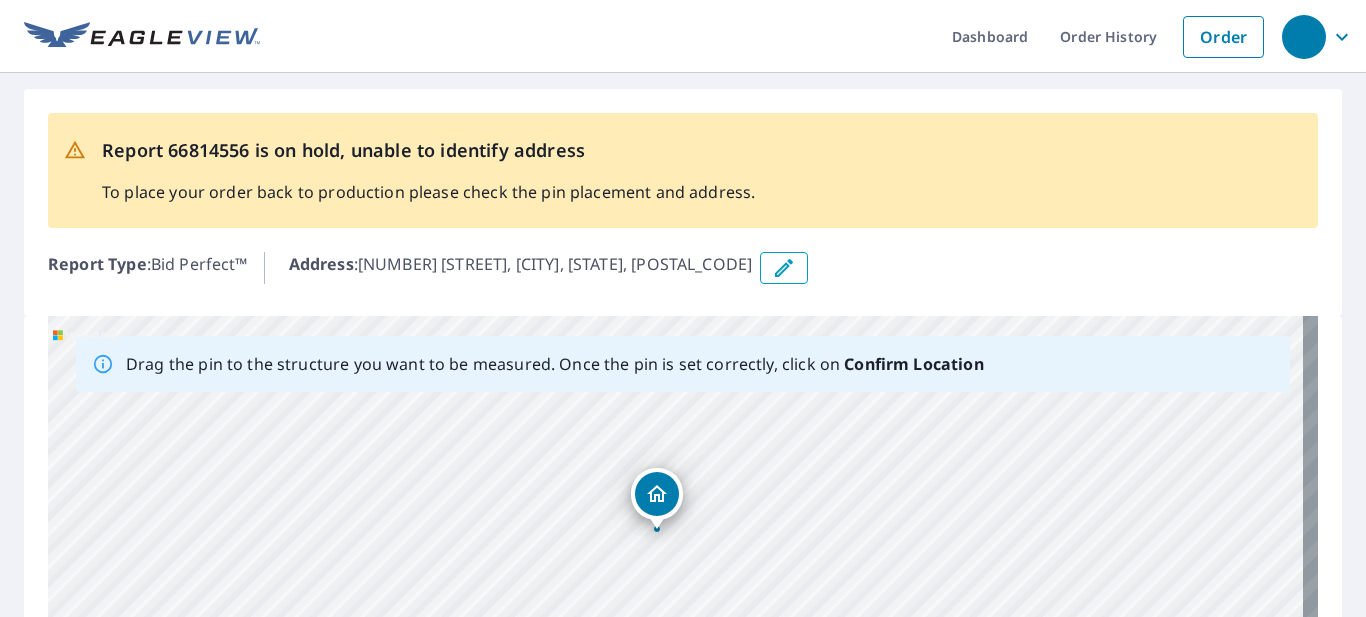 drag, startPoint x: 615, startPoint y: 457, endPoint x: 581, endPoint y: 406, distance: 61.294373 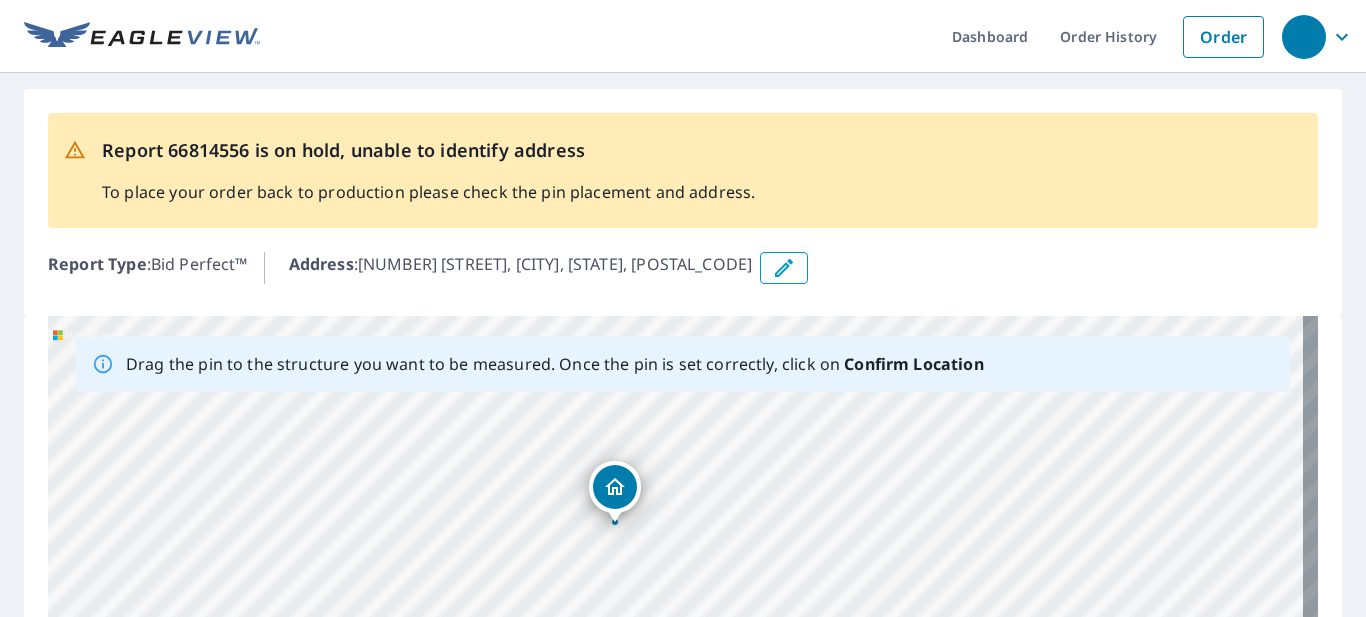 drag, startPoint x: 594, startPoint y: 534, endPoint x: 496, endPoint y: 486, distance: 109.12378 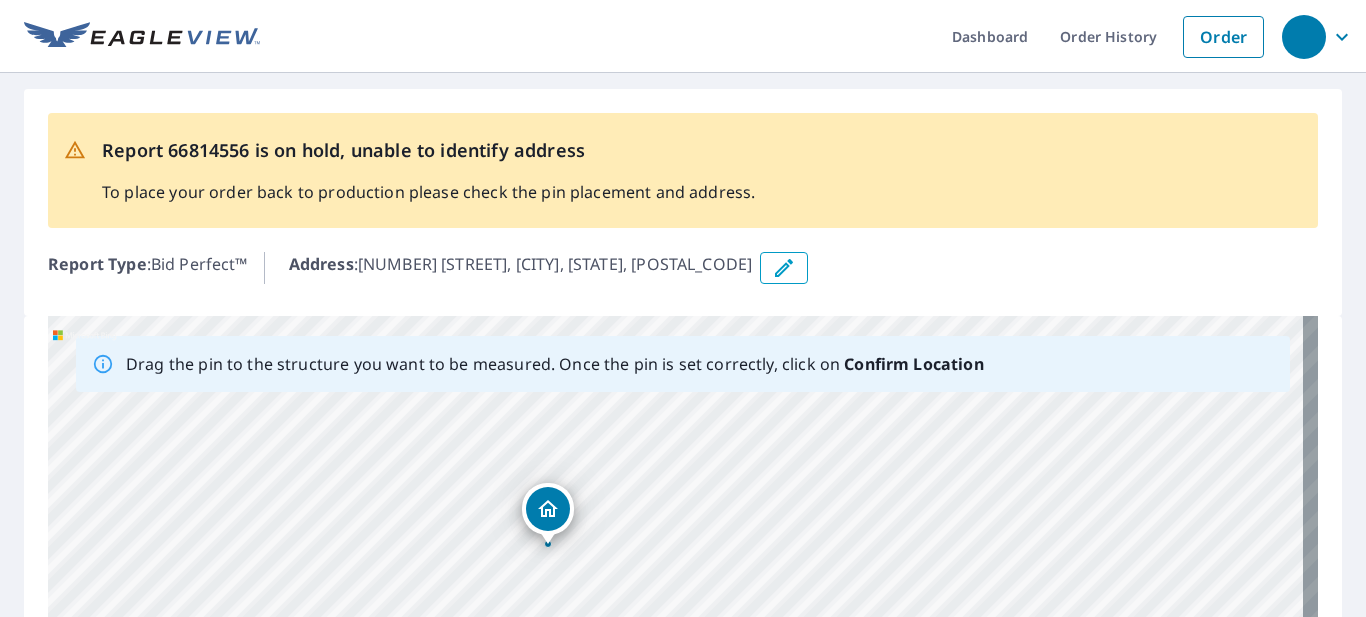 drag, startPoint x: 657, startPoint y: 464, endPoint x: 651, endPoint y: 502, distance: 38.470768 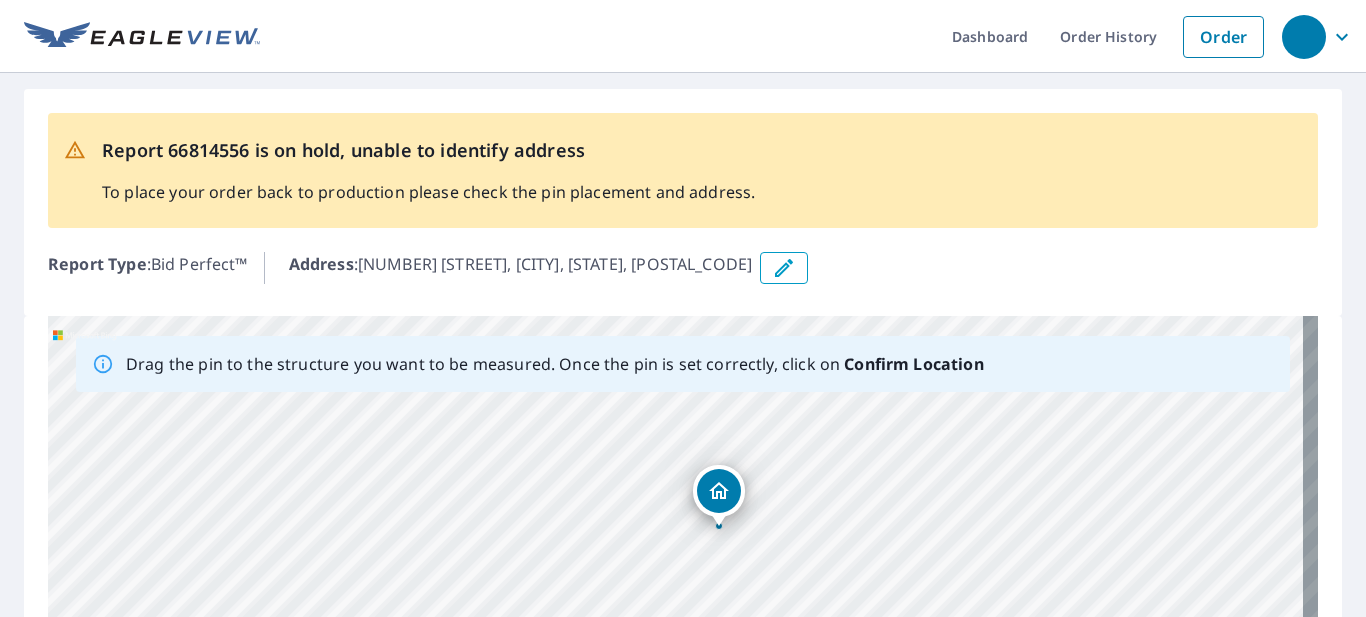drag, startPoint x: 550, startPoint y: 511, endPoint x: 721, endPoint y: 493, distance: 171.94476 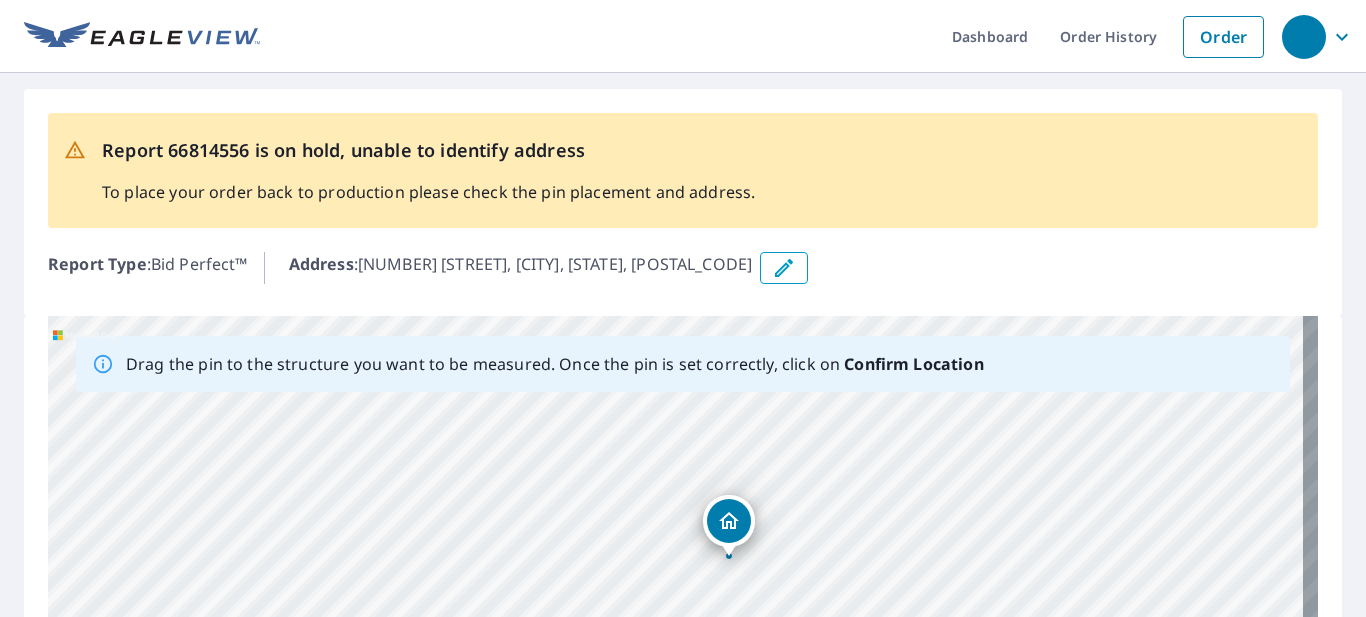 drag, startPoint x: 693, startPoint y: 534, endPoint x: 722, endPoint y: 533, distance: 29.017237 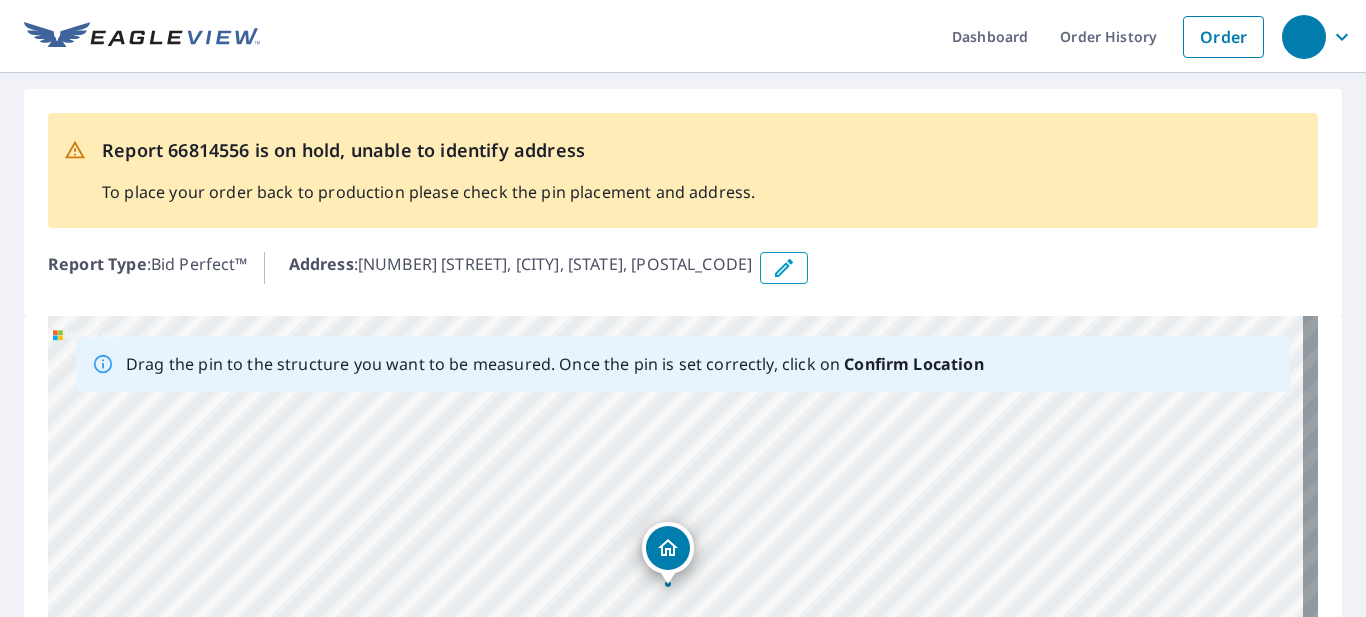 drag, startPoint x: 620, startPoint y: 552, endPoint x: 612, endPoint y: 510, distance: 42.755116 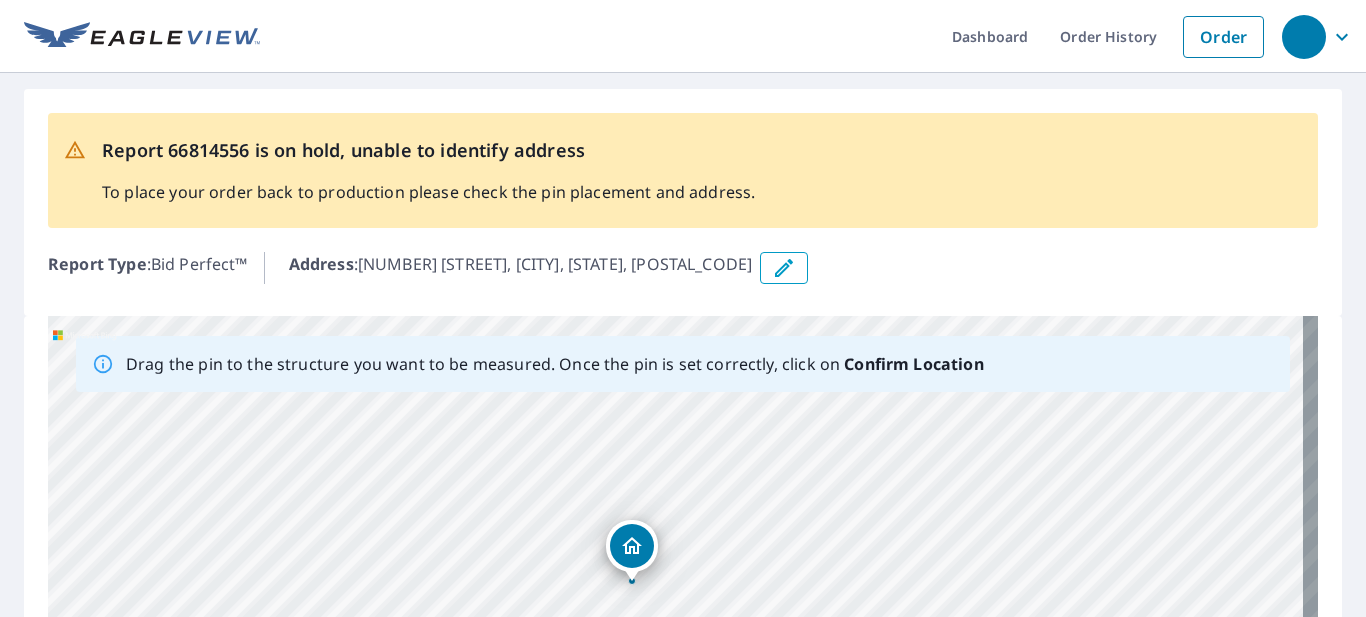 drag, startPoint x: 681, startPoint y: 551, endPoint x: 645, endPoint y: 548, distance: 36.124783 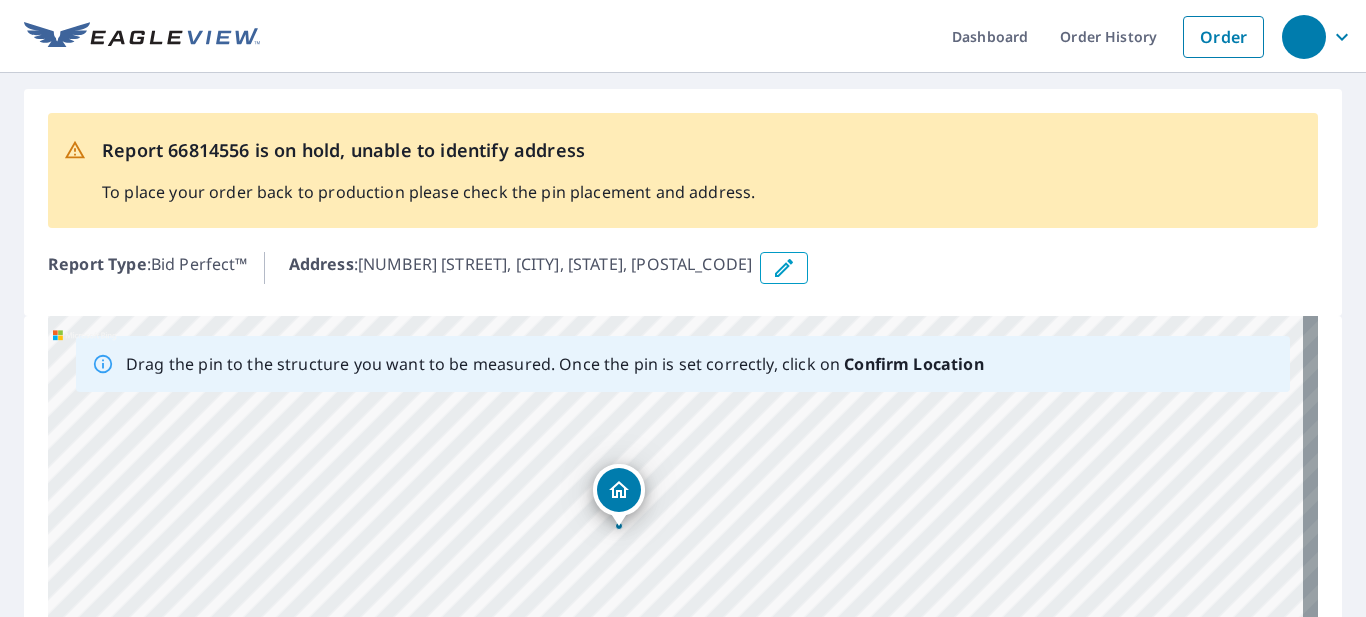 drag, startPoint x: 580, startPoint y: 434, endPoint x: 572, endPoint y: 412, distance: 23.409399 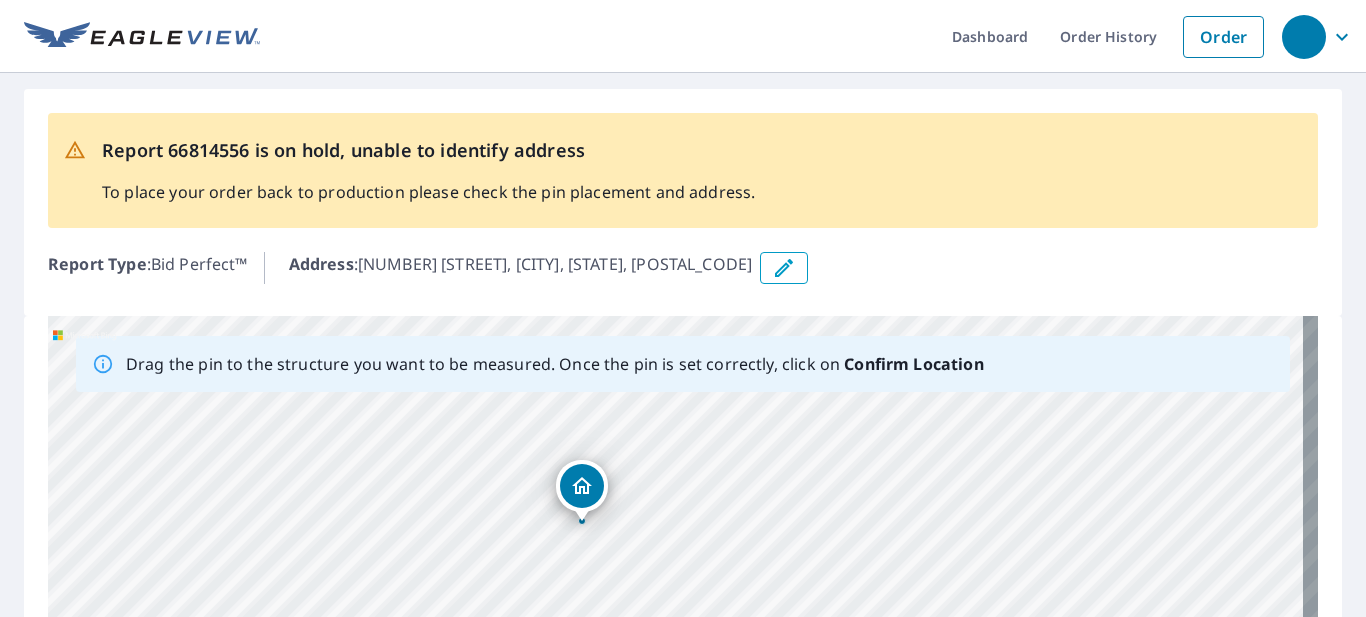 drag, startPoint x: 620, startPoint y: 487, endPoint x: 583, endPoint y: 483, distance: 37.215588 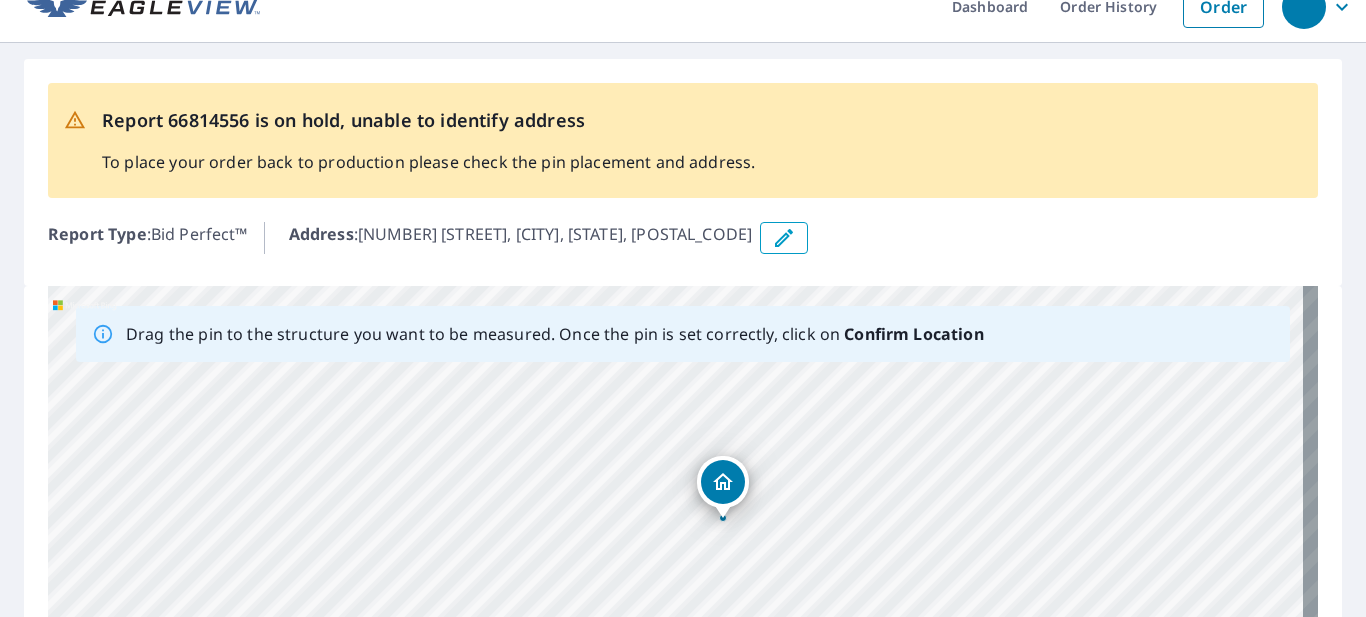 scroll, scrollTop: 23, scrollLeft: 0, axis: vertical 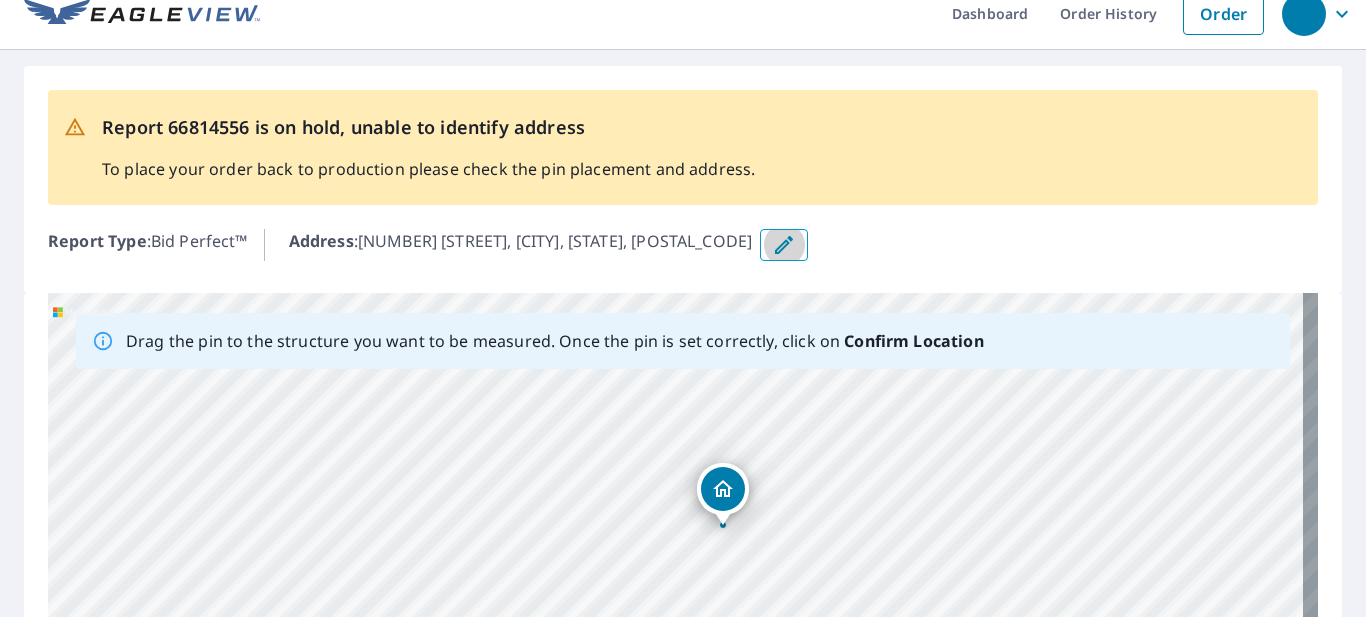 click 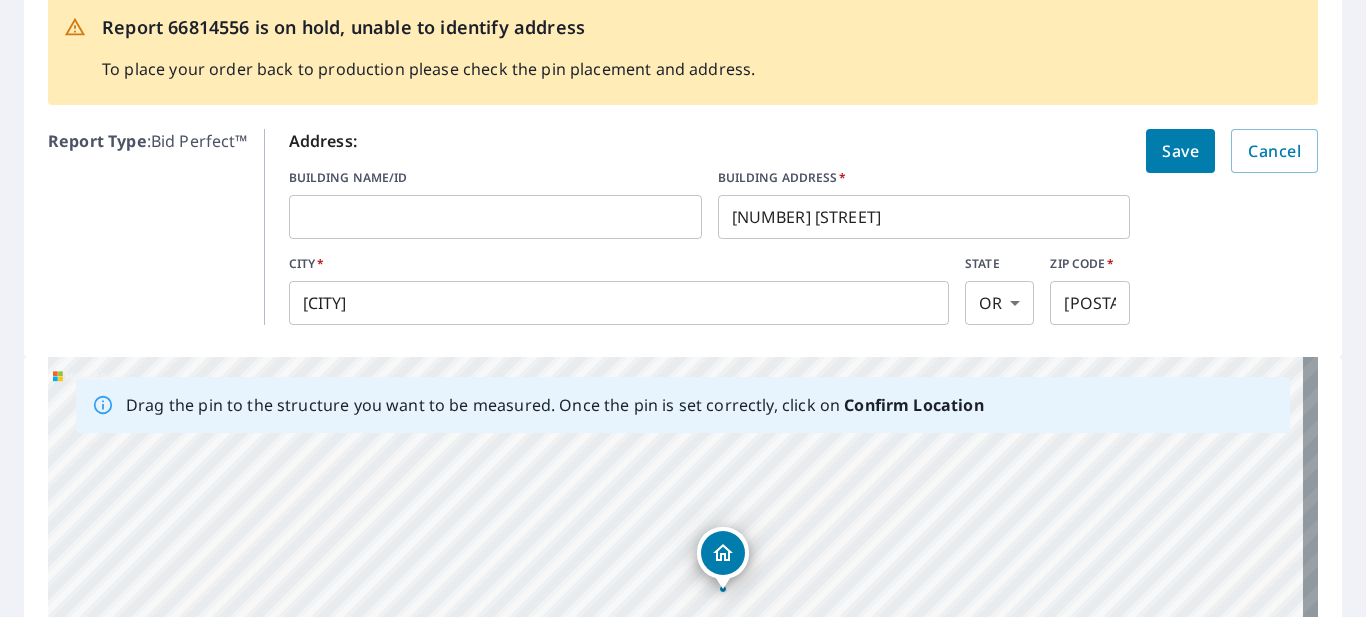 scroll, scrollTop: 223, scrollLeft: 0, axis: vertical 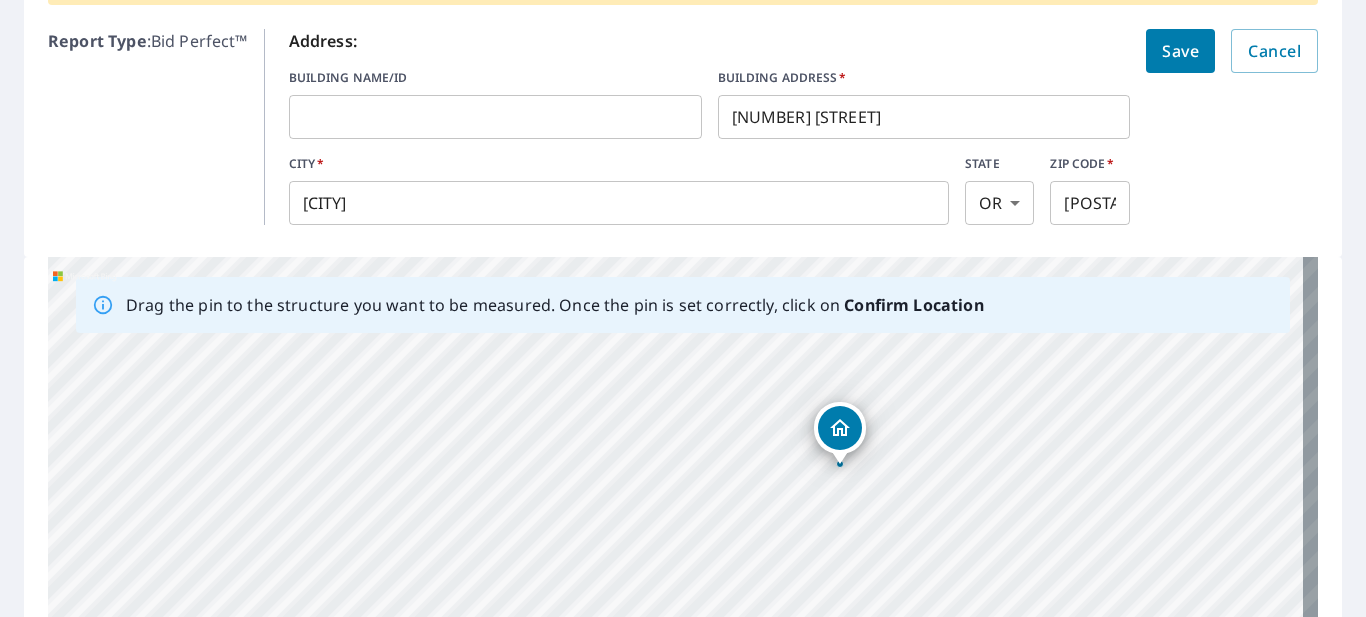 drag, startPoint x: 573, startPoint y: 488, endPoint x: 451, endPoint y: 404, distance: 148.12157 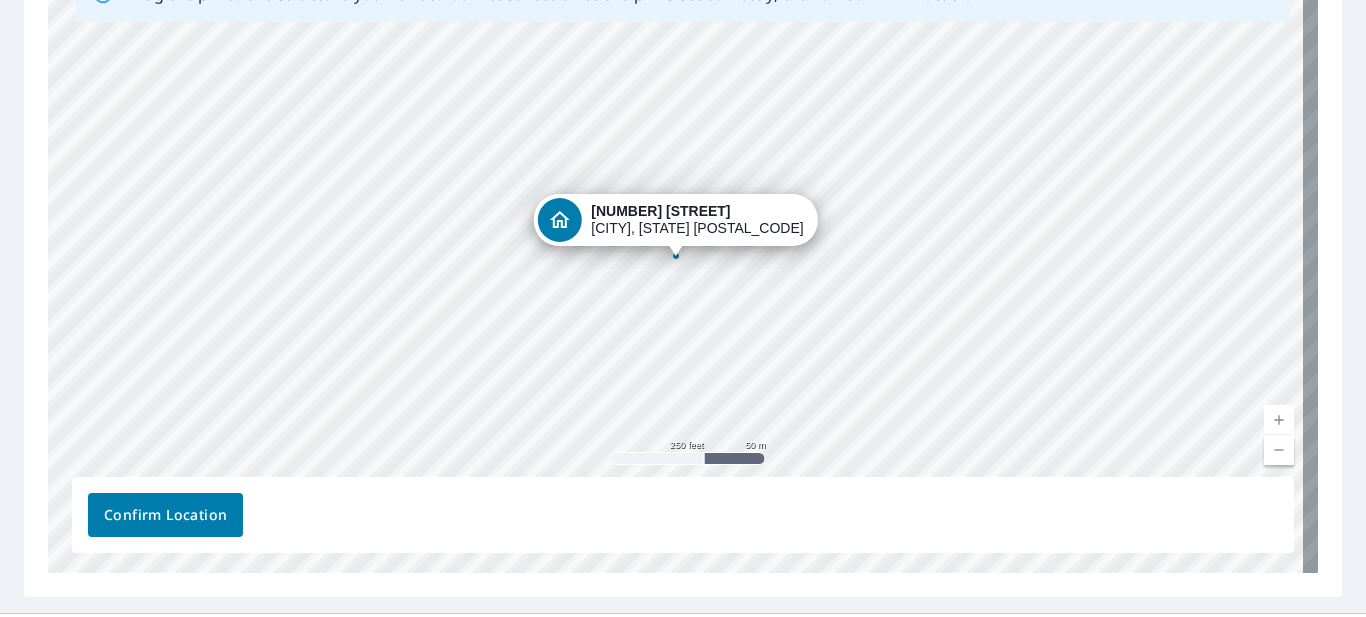 scroll, scrollTop: 581, scrollLeft: 0, axis: vertical 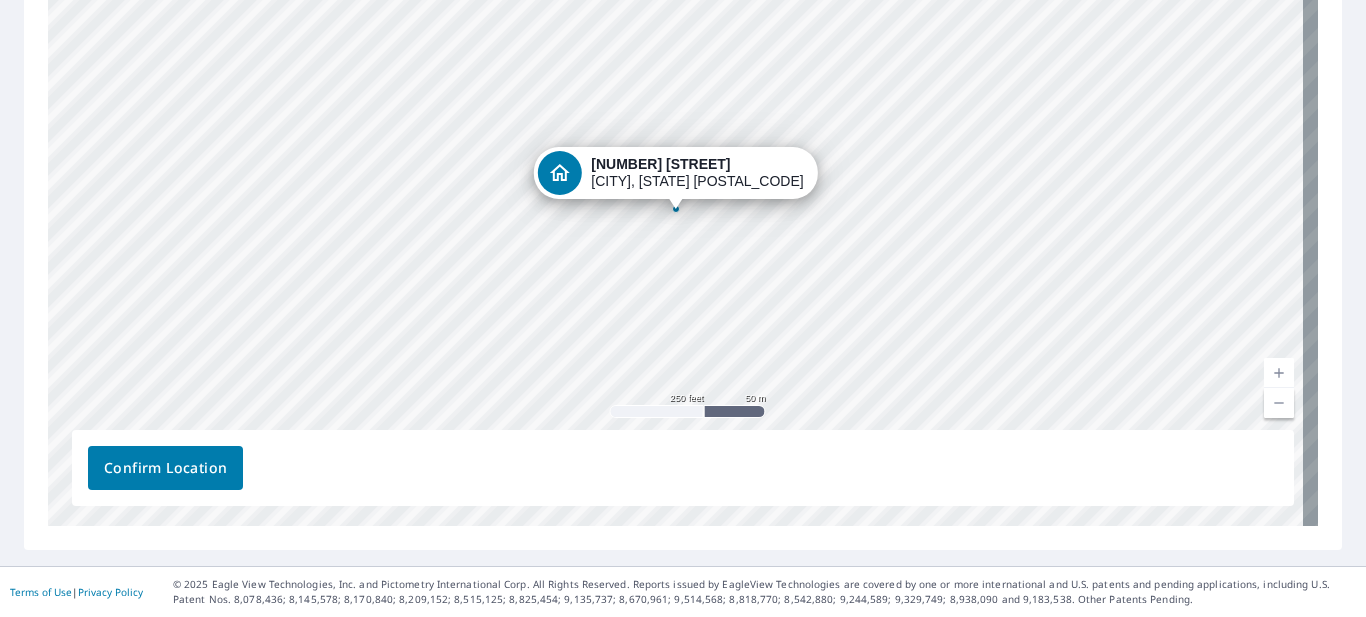 click on "Confirm Location" at bounding box center [165, 468] 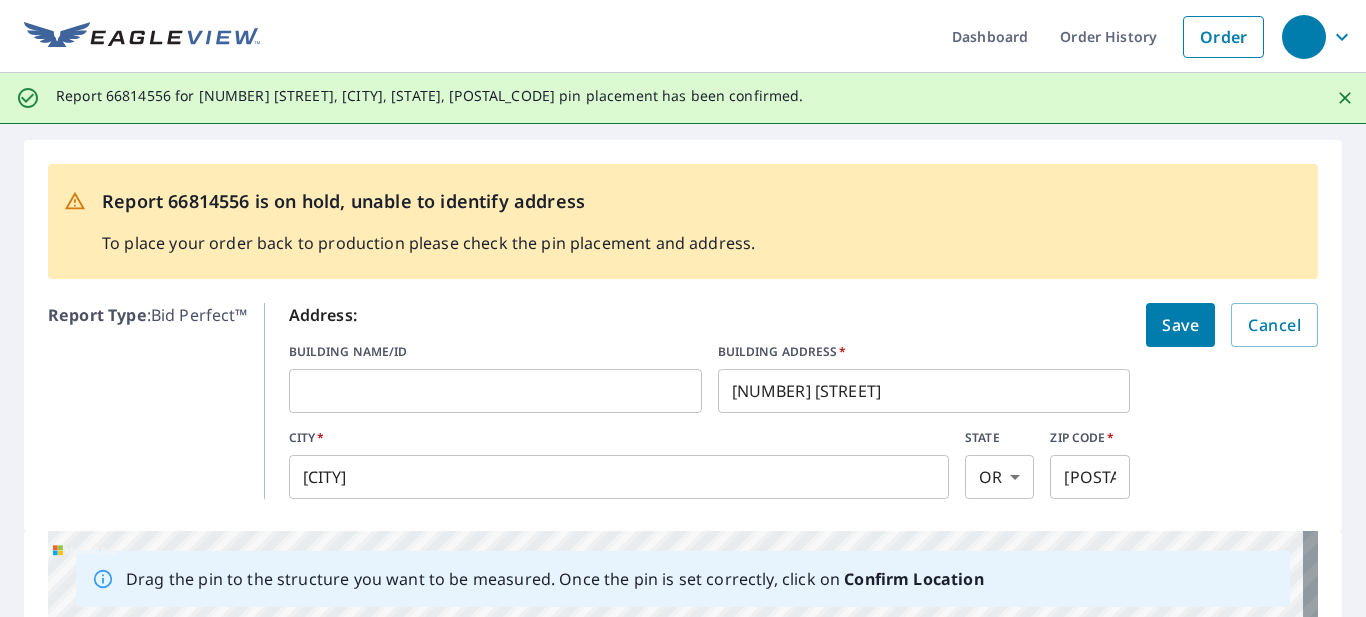 scroll, scrollTop: 100, scrollLeft: 0, axis: vertical 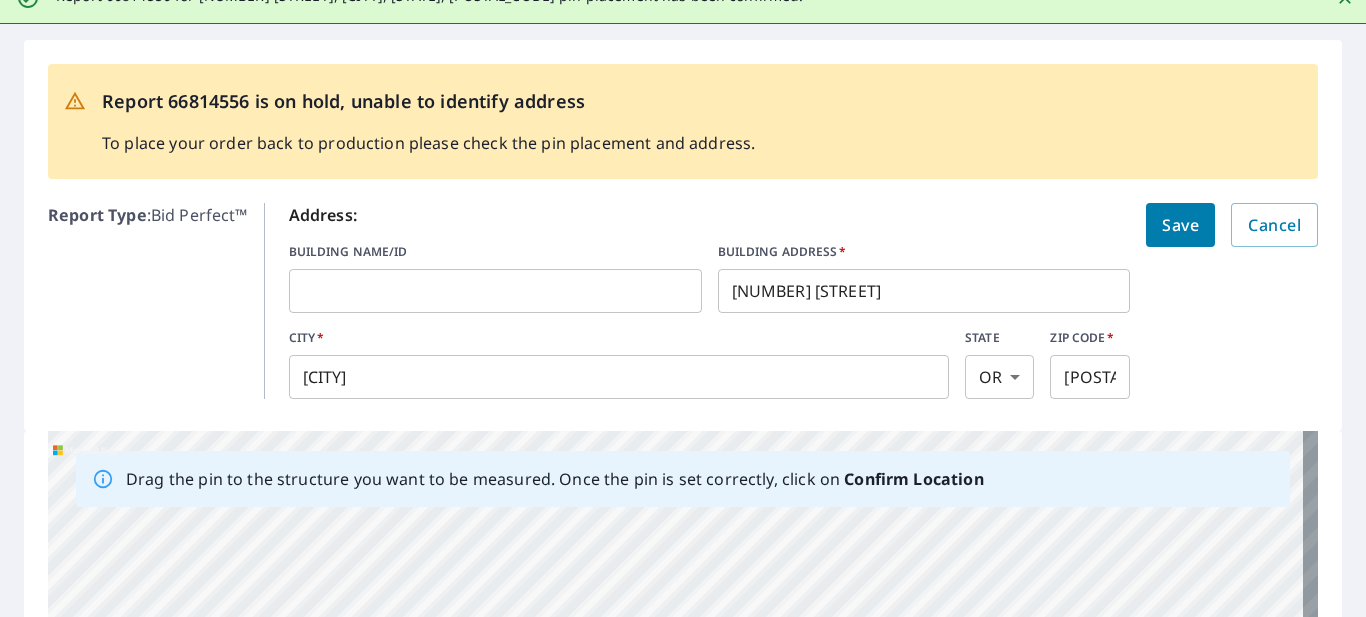 click on "Save" at bounding box center (1180, 225) 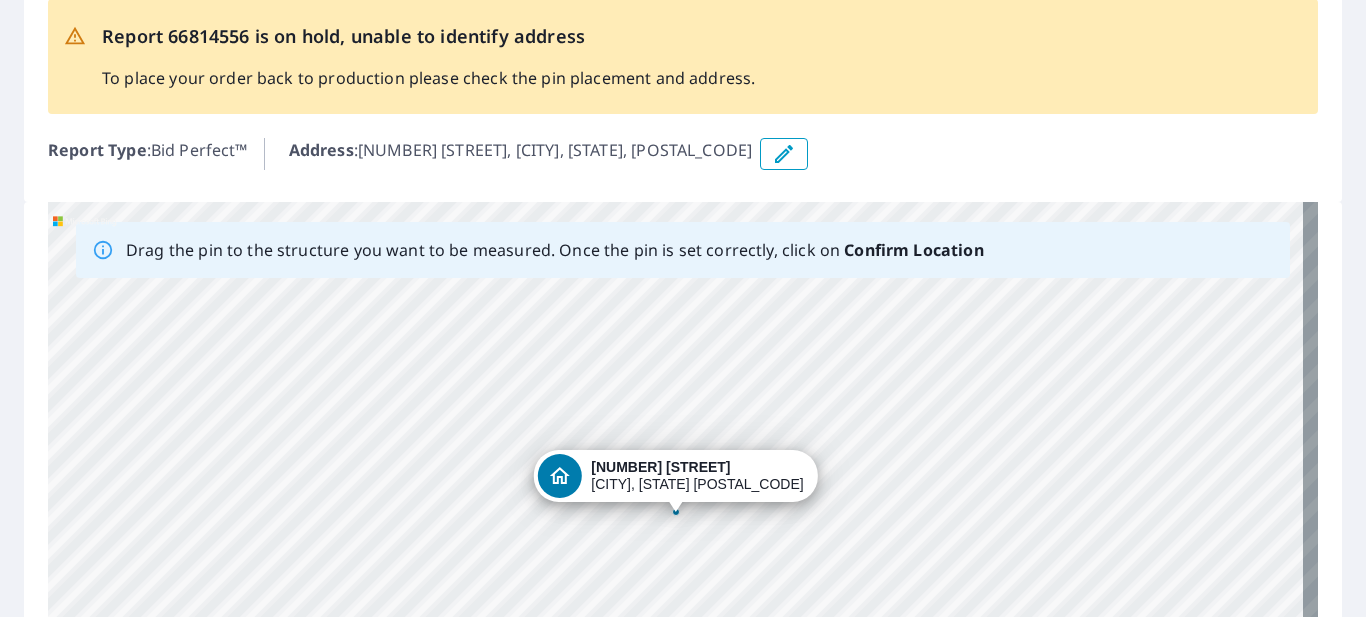 scroll, scrollTop: 200, scrollLeft: 0, axis: vertical 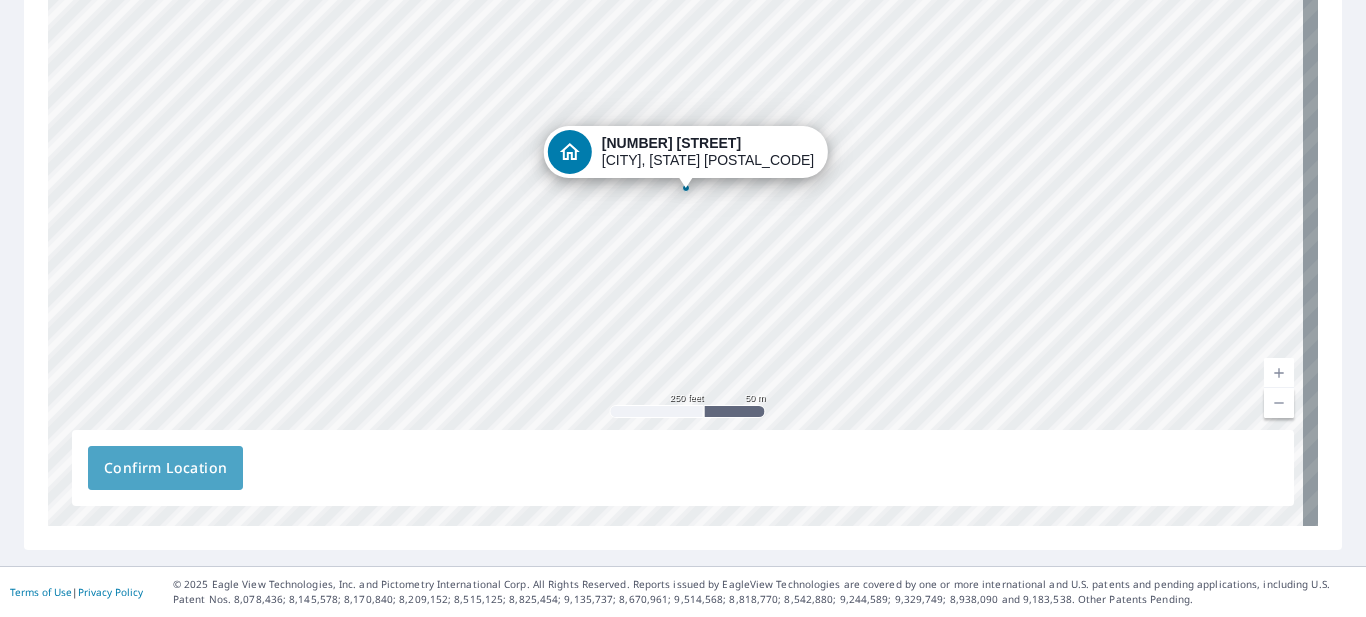 click on "Confirm Location" at bounding box center [165, 468] 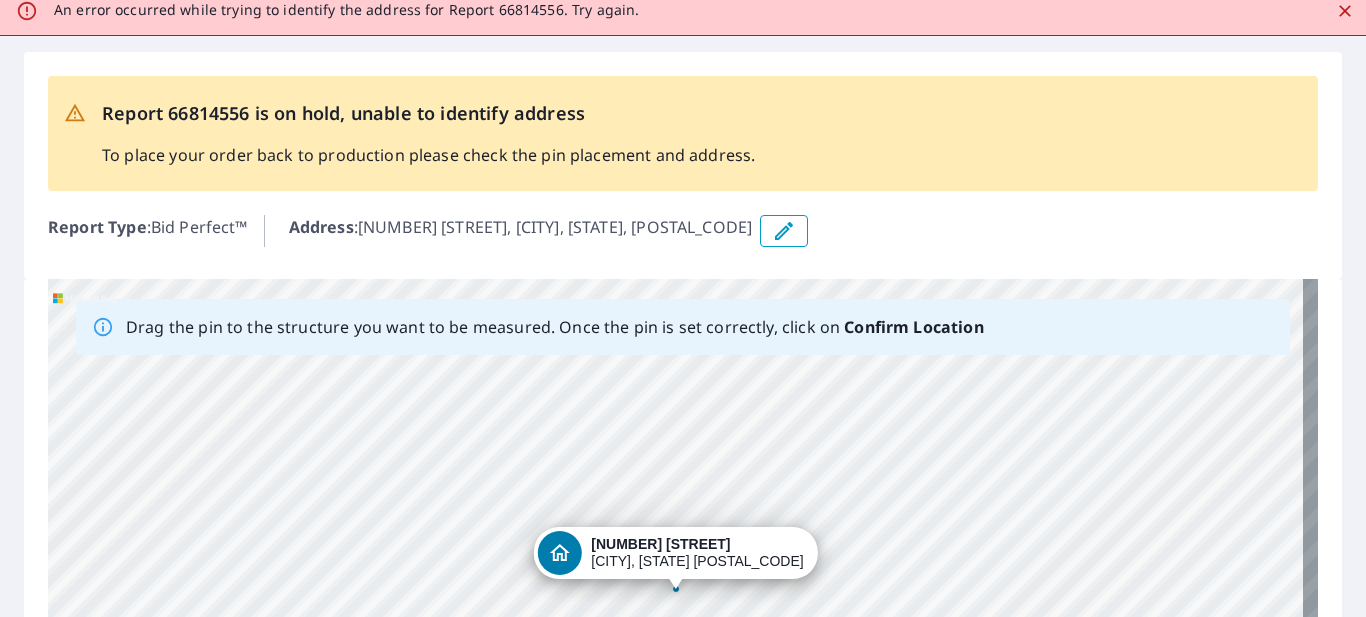 scroll, scrollTop: 0, scrollLeft: 0, axis: both 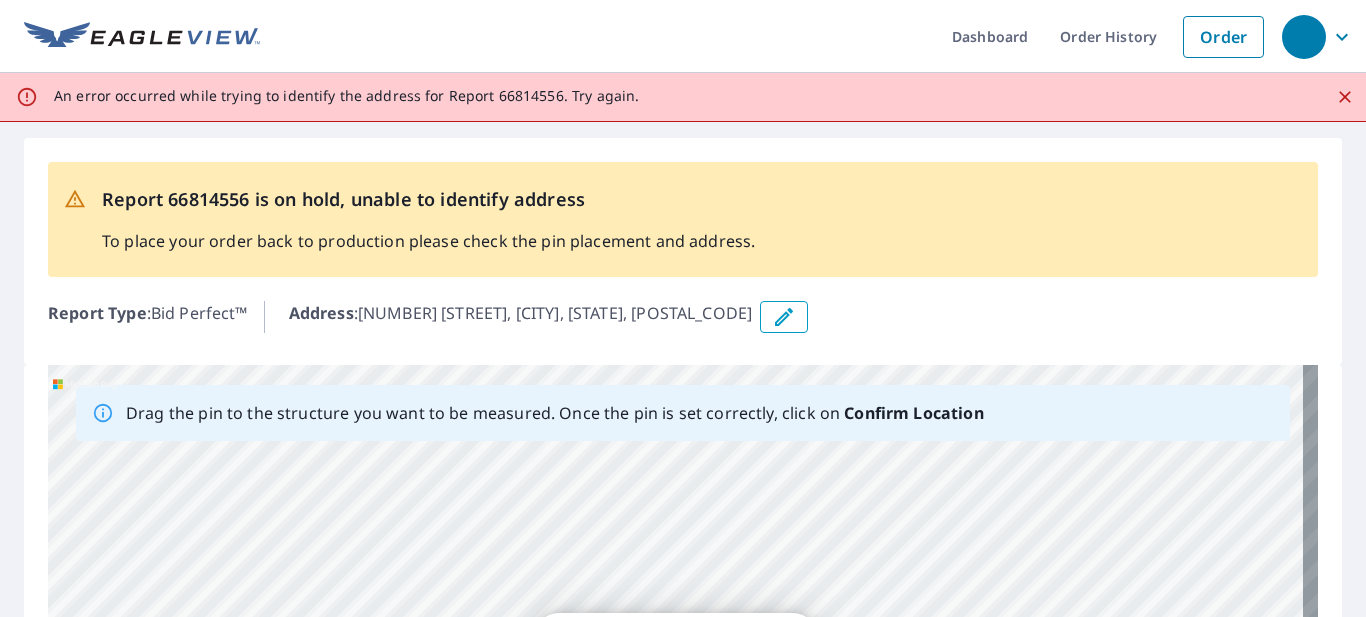 click 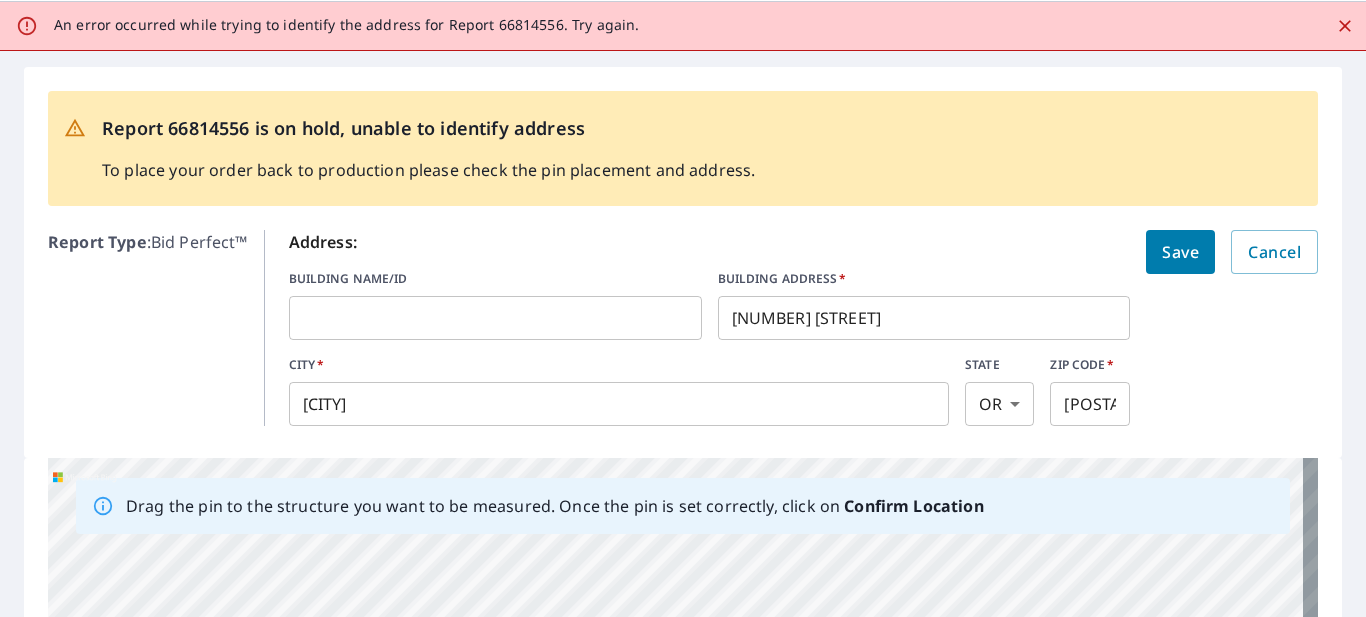 scroll, scrollTop: 67, scrollLeft: 0, axis: vertical 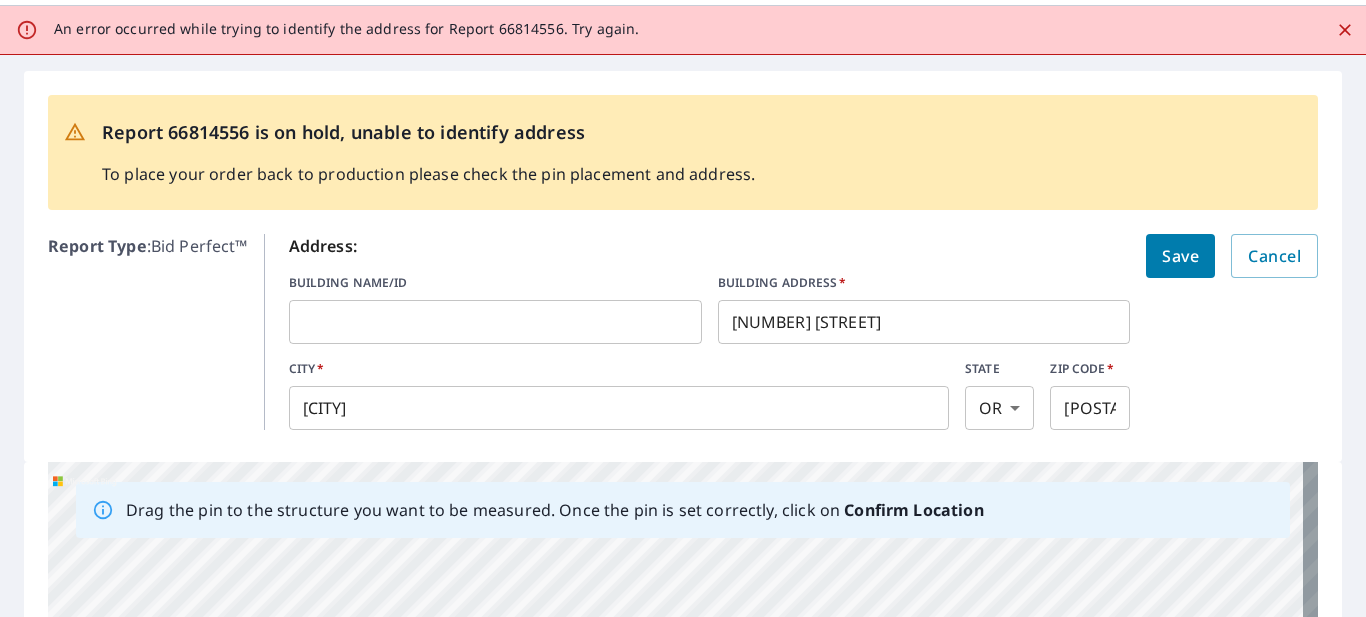click on "Save" at bounding box center (1180, 256) 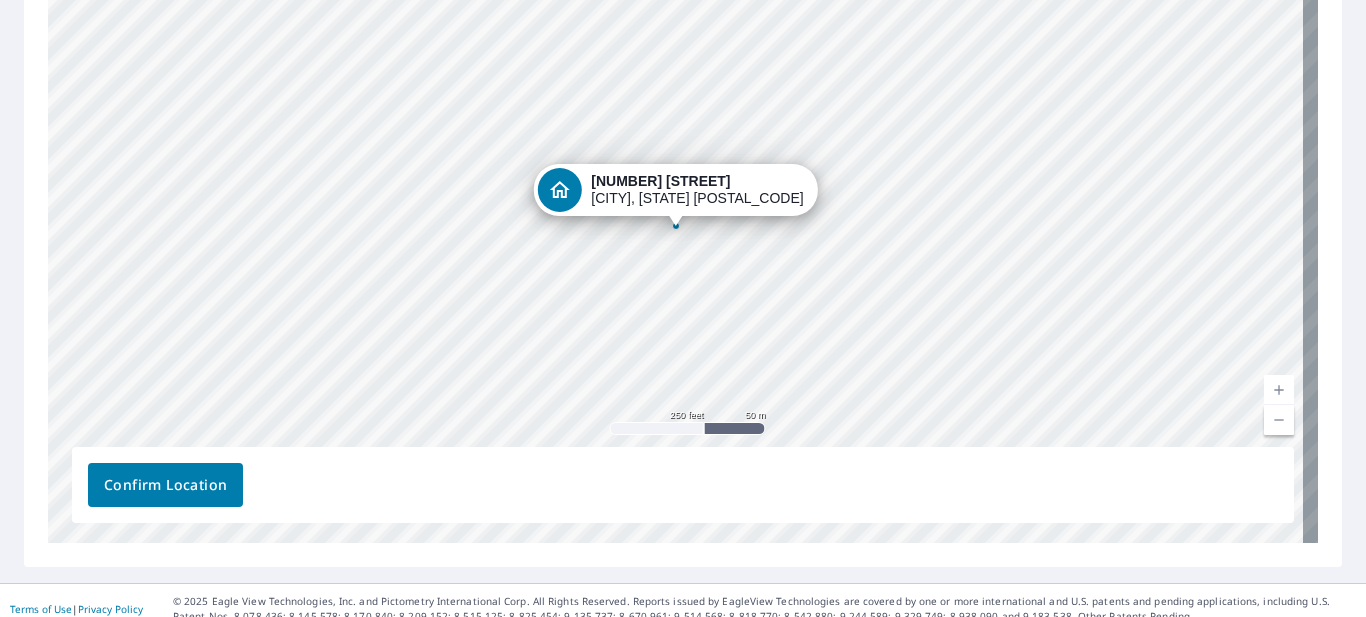 scroll, scrollTop: 466, scrollLeft: 0, axis: vertical 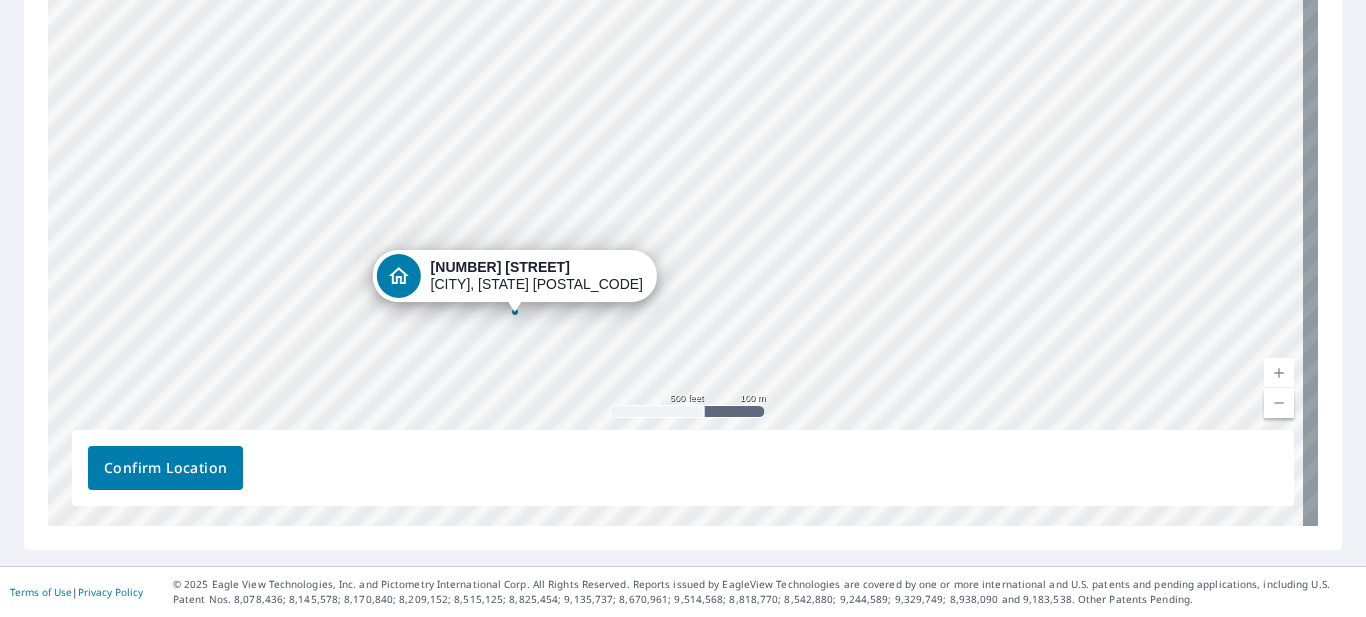 click at bounding box center (515, 312) 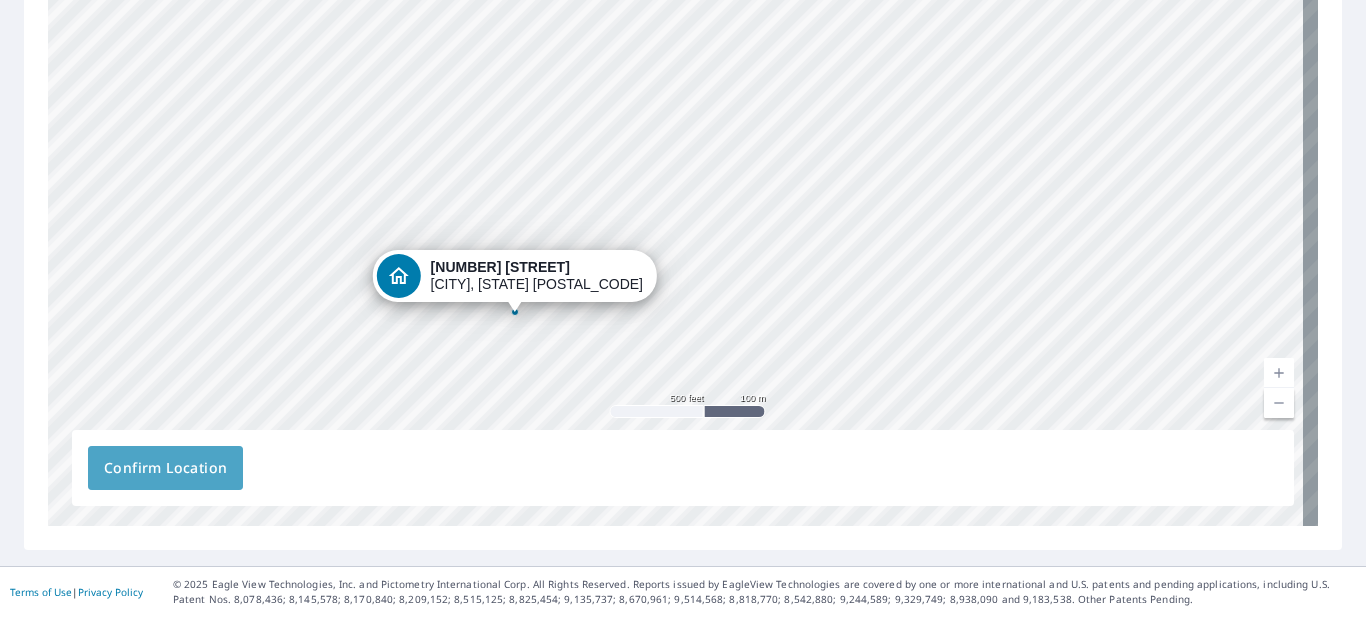 click on "Confirm Location" at bounding box center (165, 468) 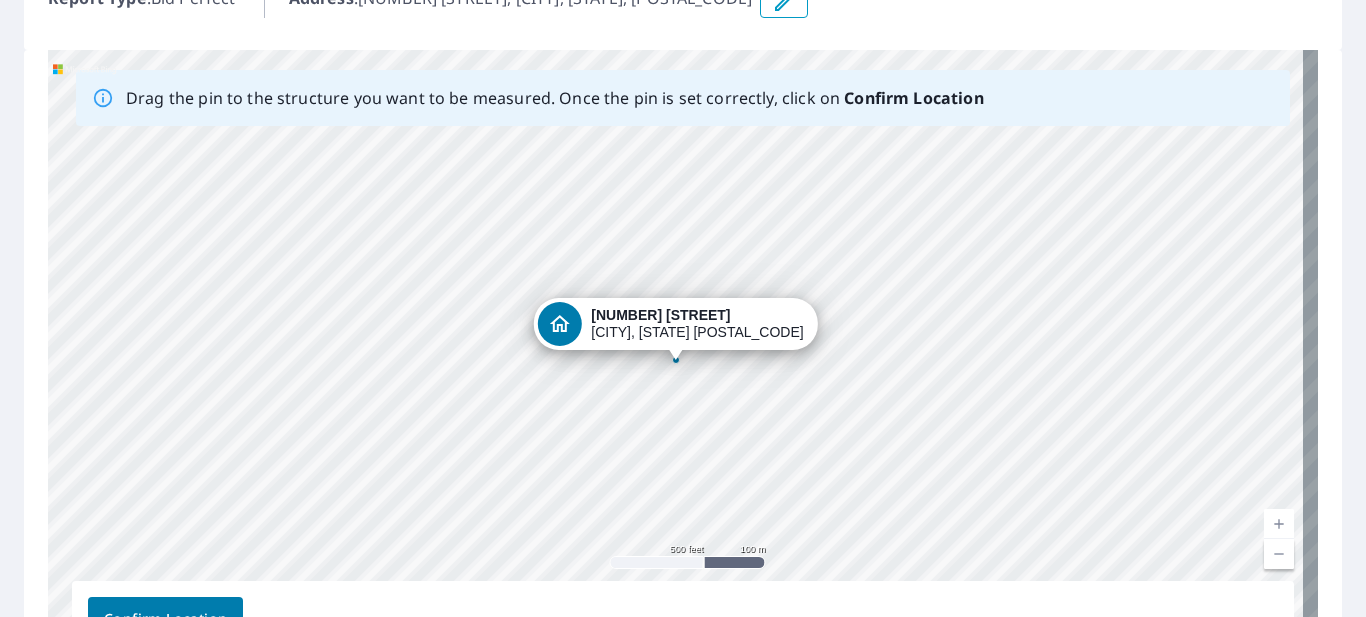 scroll, scrollTop: 0, scrollLeft: 0, axis: both 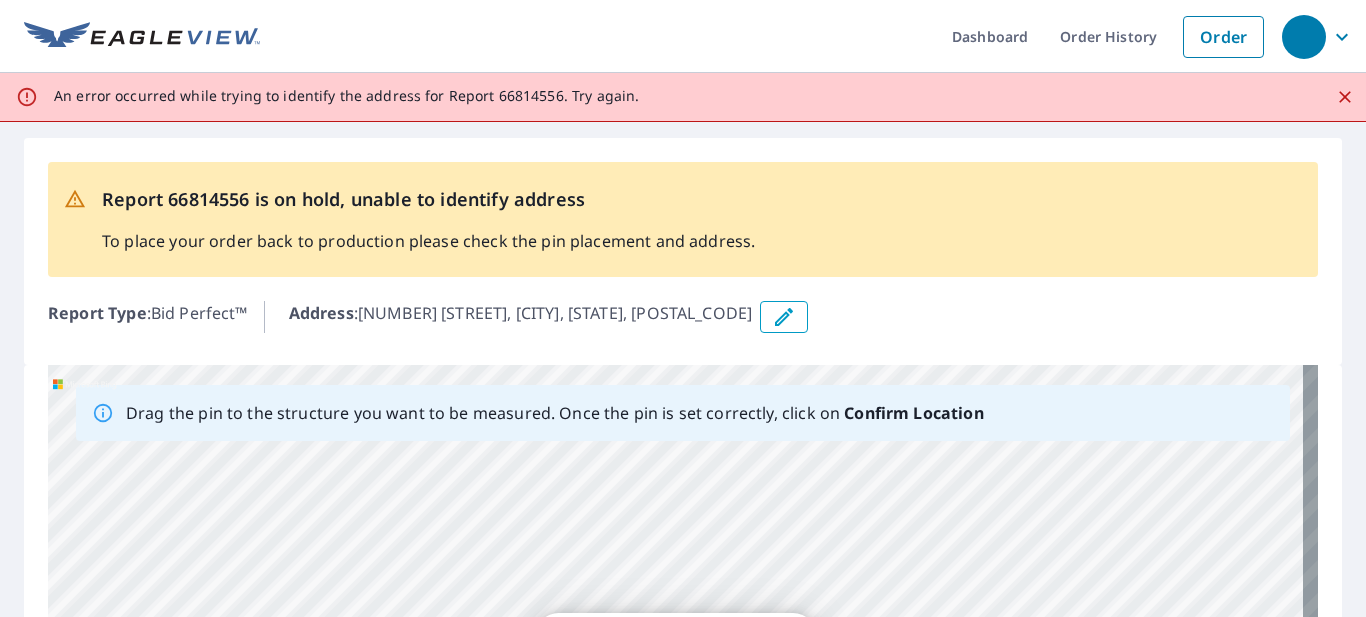 click 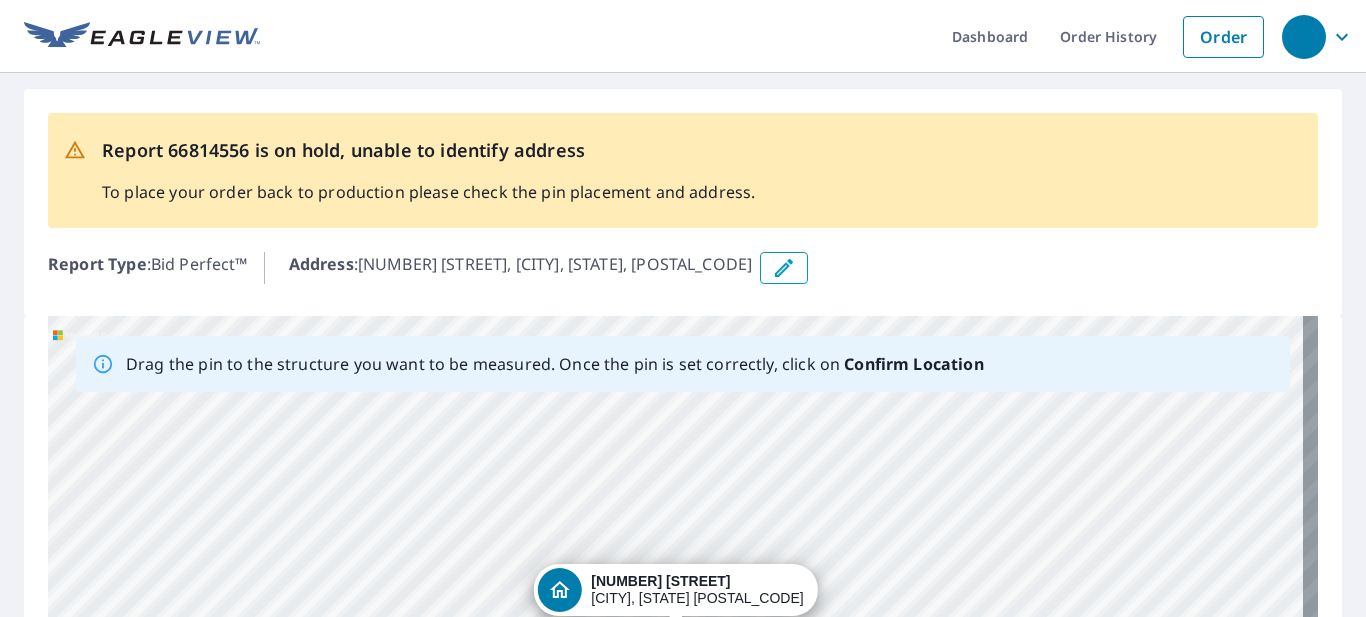 scroll, scrollTop: 100, scrollLeft: 0, axis: vertical 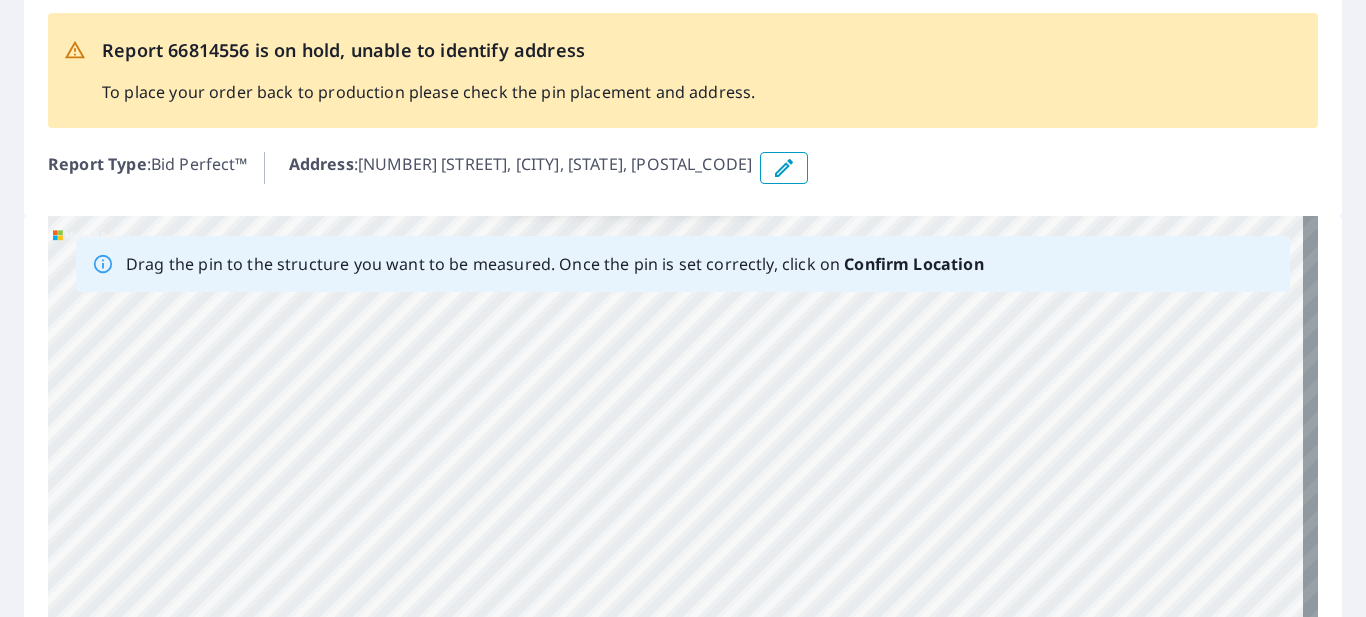 drag, startPoint x: 700, startPoint y: 387, endPoint x: 739, endPoint y: 630, distance: 246.10973 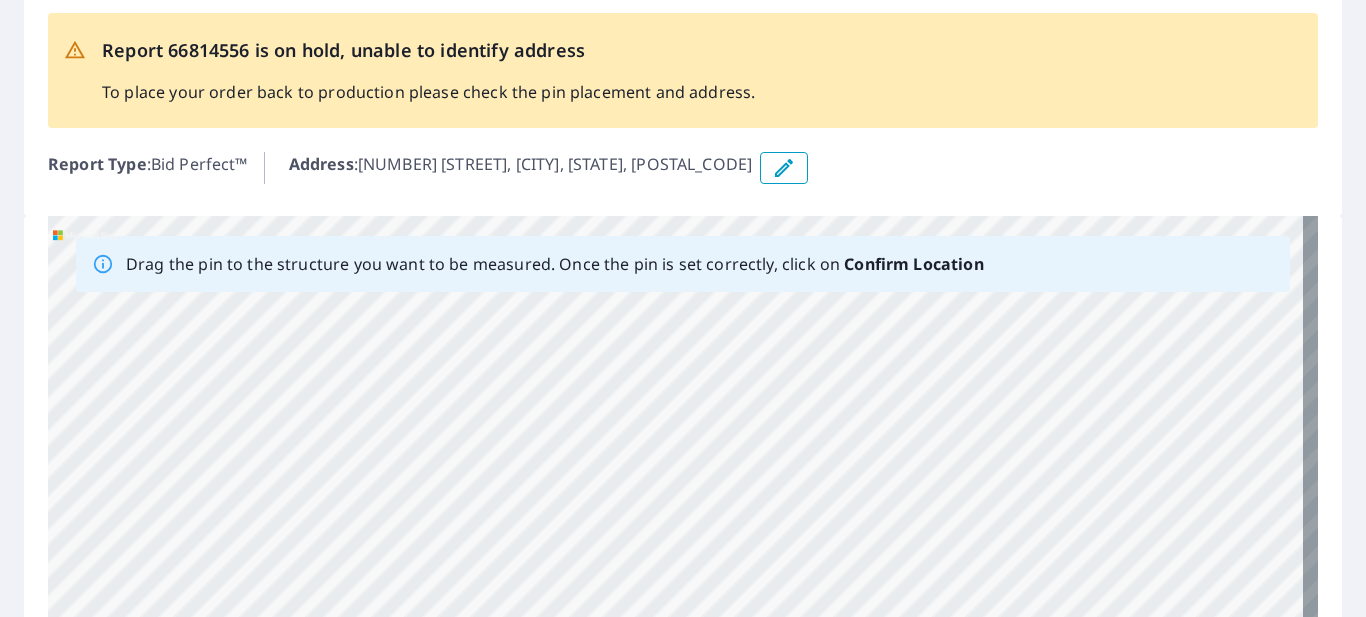 drag, startPoint x: 682, startPoint y: 337, endPoint x: 681, endPoint y: 404, distance: 67.00746 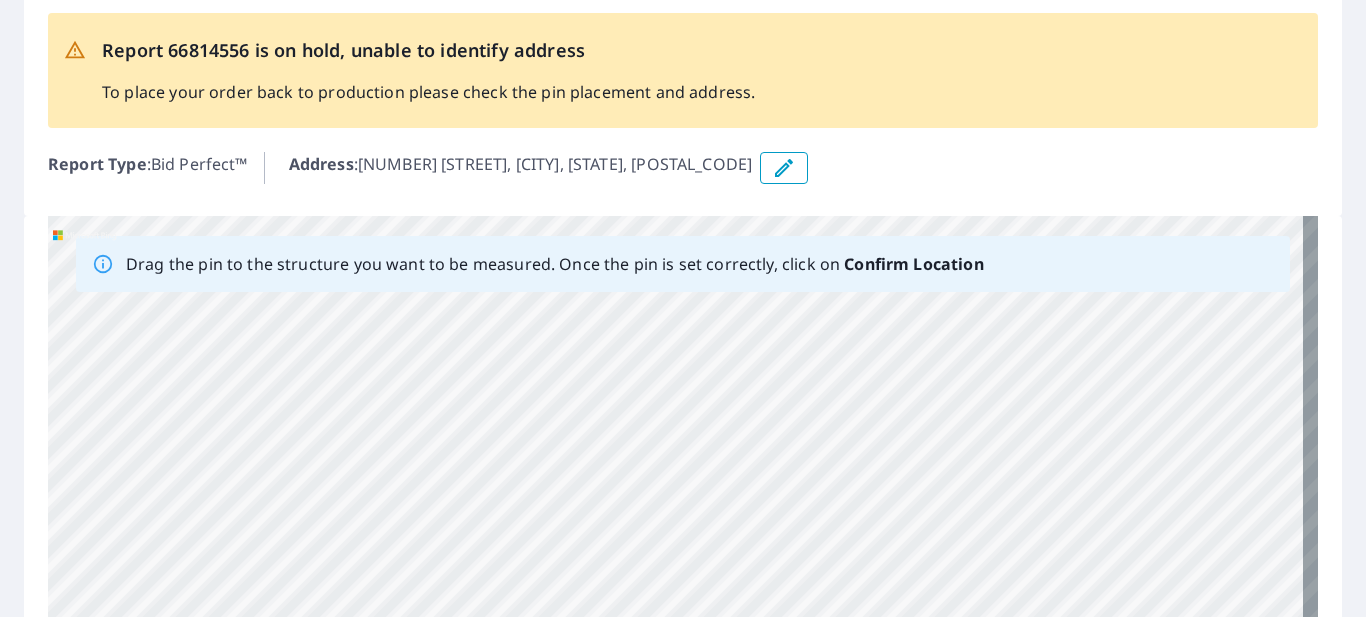 click on "Dashboard Order History Order Report 66814556 is on hold, unable to identify address To place your order back to production please check the pin placement and address. Report Type :  Bid Perfect™ Address :  [NUMBER] [STREET], [CITY], [STATE], [POSTAL_CODE] Drag the pin to the structure you want to be measured. Once the pin is set correctly, click on   Confirm Location [NUMBER] [STREET] [CITY], [STATE] [POSTAL_CODE] Aerial Road A standard road map Aerial A detailed look from above Labels Labels 250 feet 50 m © 2025 TomTom, © Vexcel Imaging, © 2025 Microsoft Corporation,  © OpenStreetMap Terms Confirm Location Terms of Use  |  Privacy Policy © 2025 Eagle View Technologies, Inc. and Pictometry International Corp. All Rights Reserved. Reports issued by EagleView Technologies are covered by   one or more international and U.S. patents and pending applications, including U.S. Patent Nos. 8,078,436; 8,145,578; 8,170,840; 8,209,152;
X" at bounding box center (683, 308) 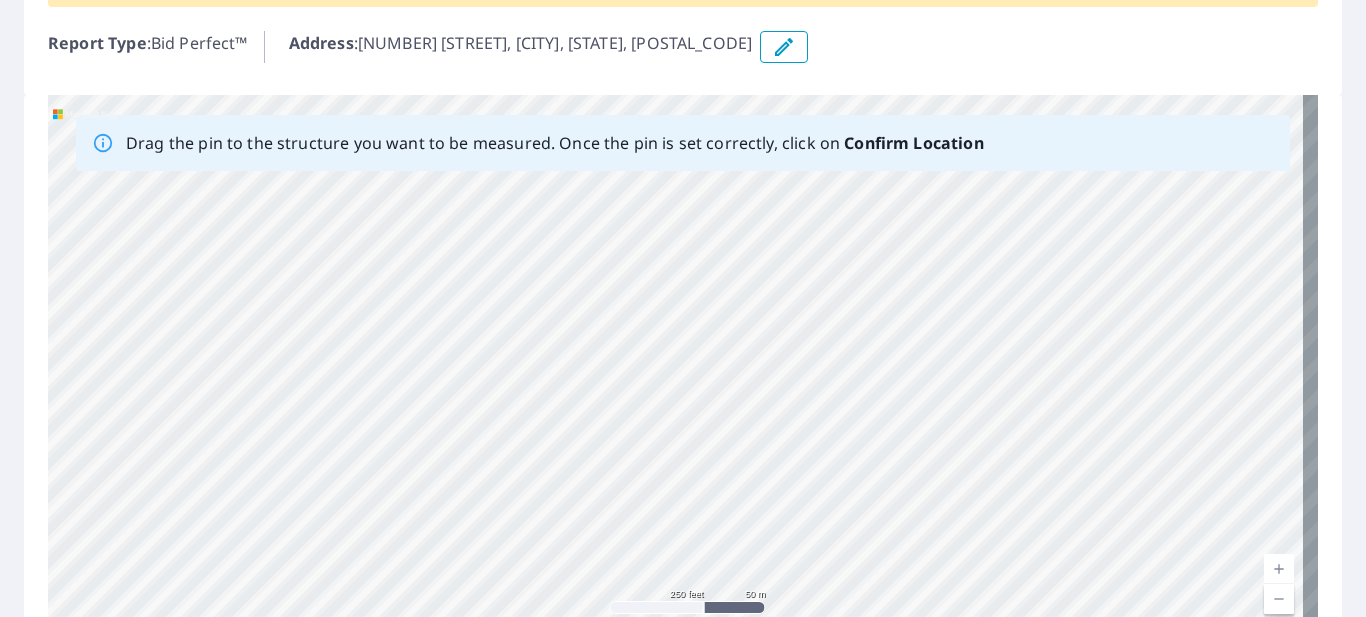 scroll, scrollTop: 223, scrollLeft: 0, axis: vertical 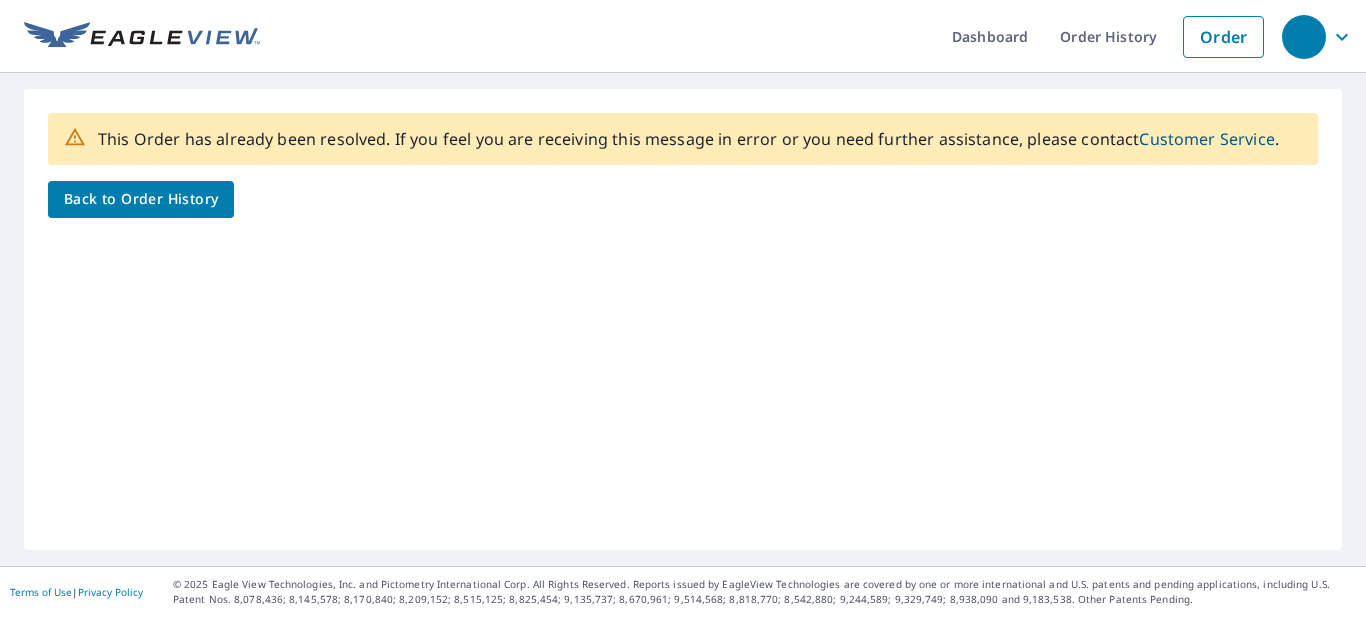click on "Back to Order History" at bounding box center (141, 199) 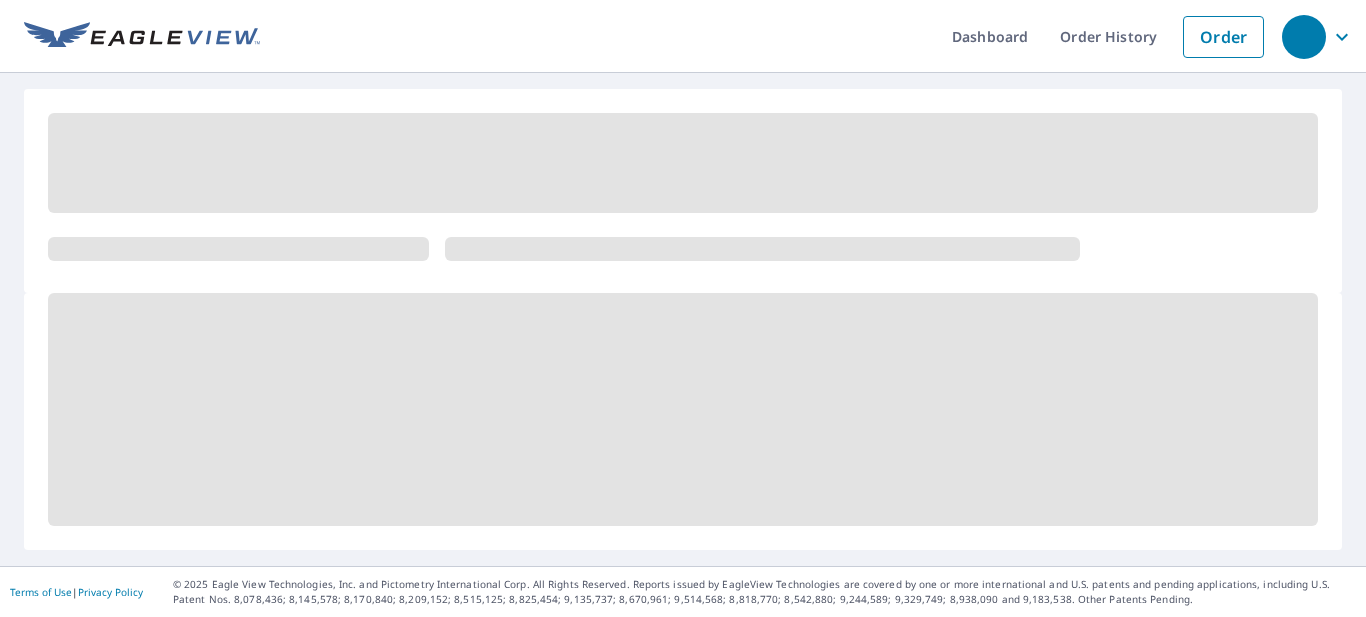 scroll, scrollTop: 0, scrollLeft: 0, axis: both 